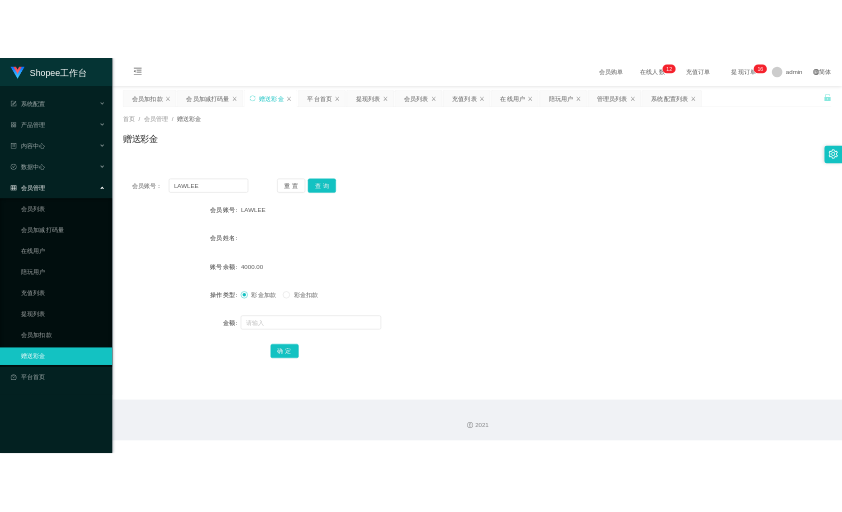 scroll, scrollTop: 0, scrollLeft: 0, axis: both 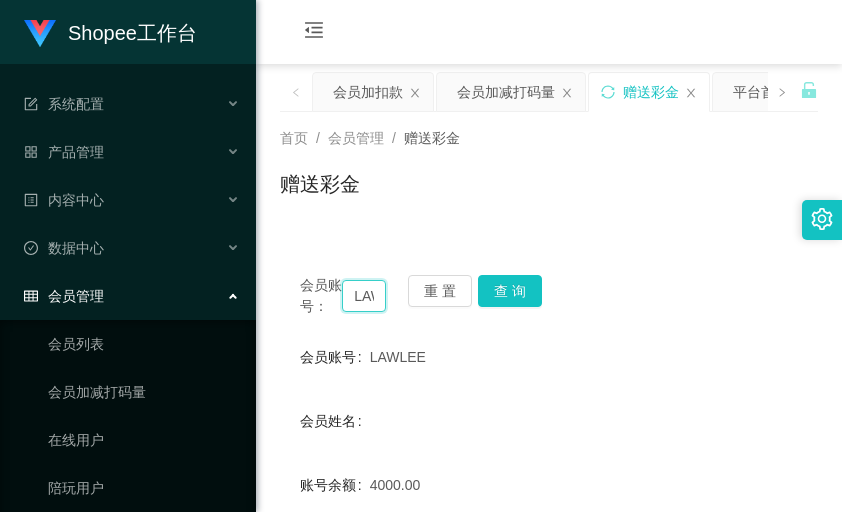 click on "LAWLEE" at bounding box center (364, 296) 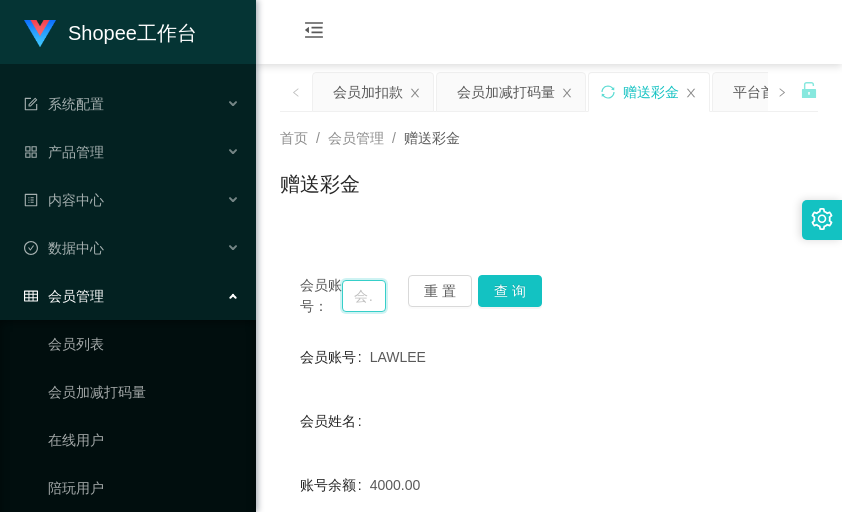 paste on "yijin" 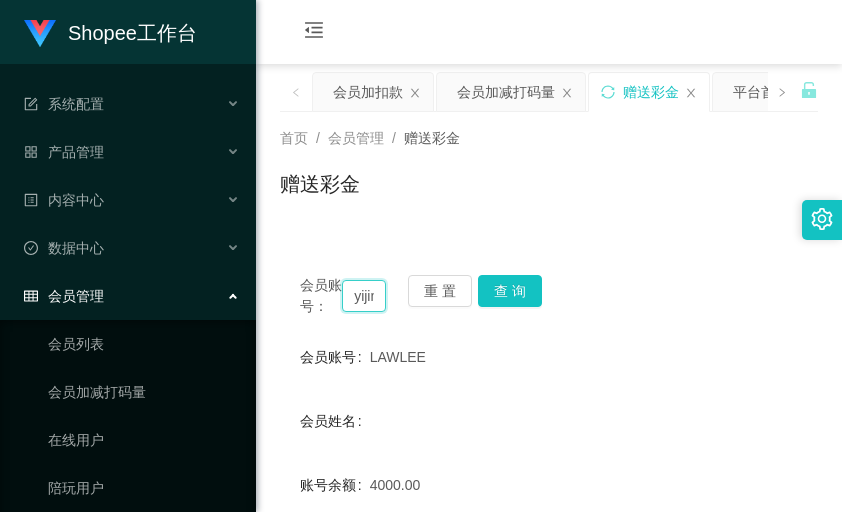 scroll, scrollTop: 0, scrollLeft: 5, axis: horizontal 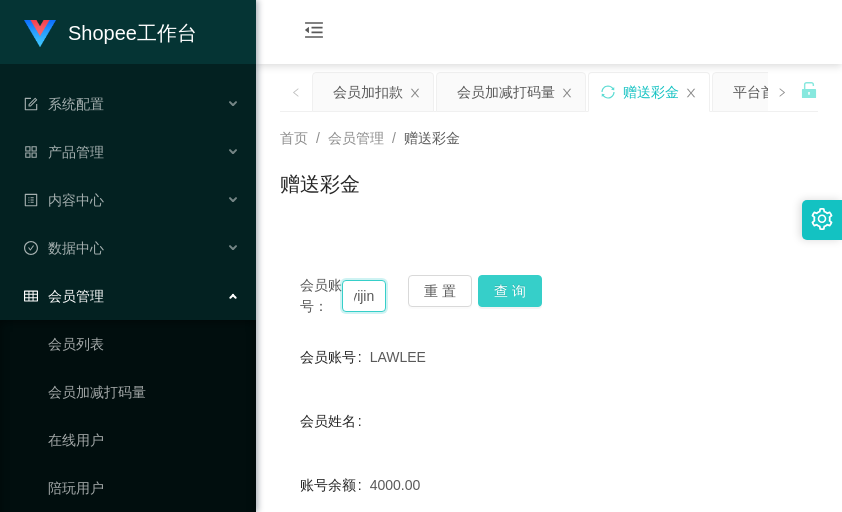 type on "yijin" 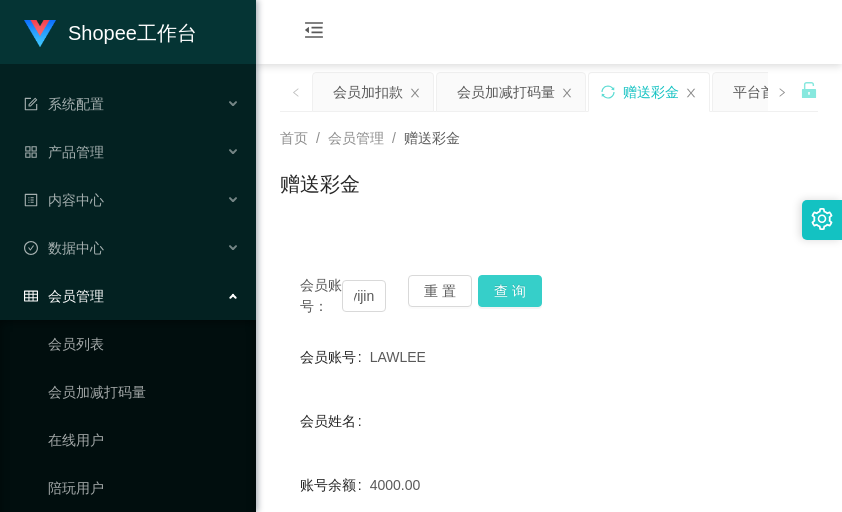 scroll, scrollTop: 0, scrollLeft: 0, axis: both 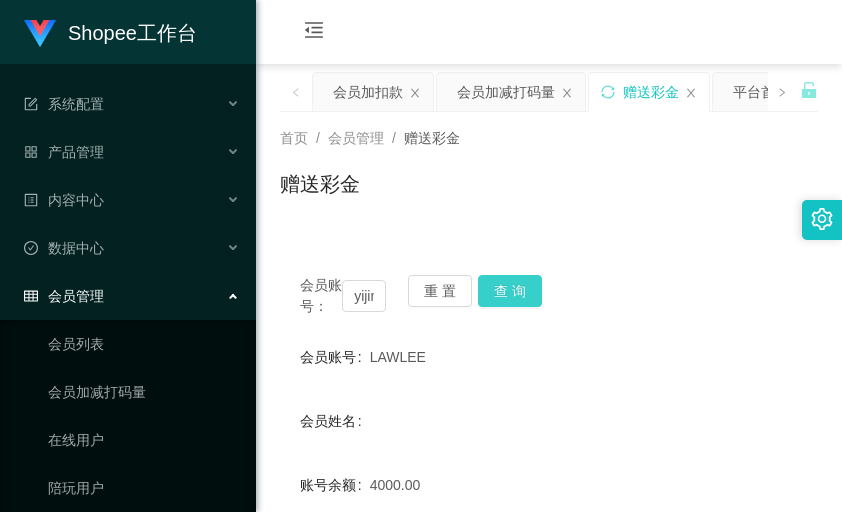 click on "查 询" at bounding box center (510, 291) 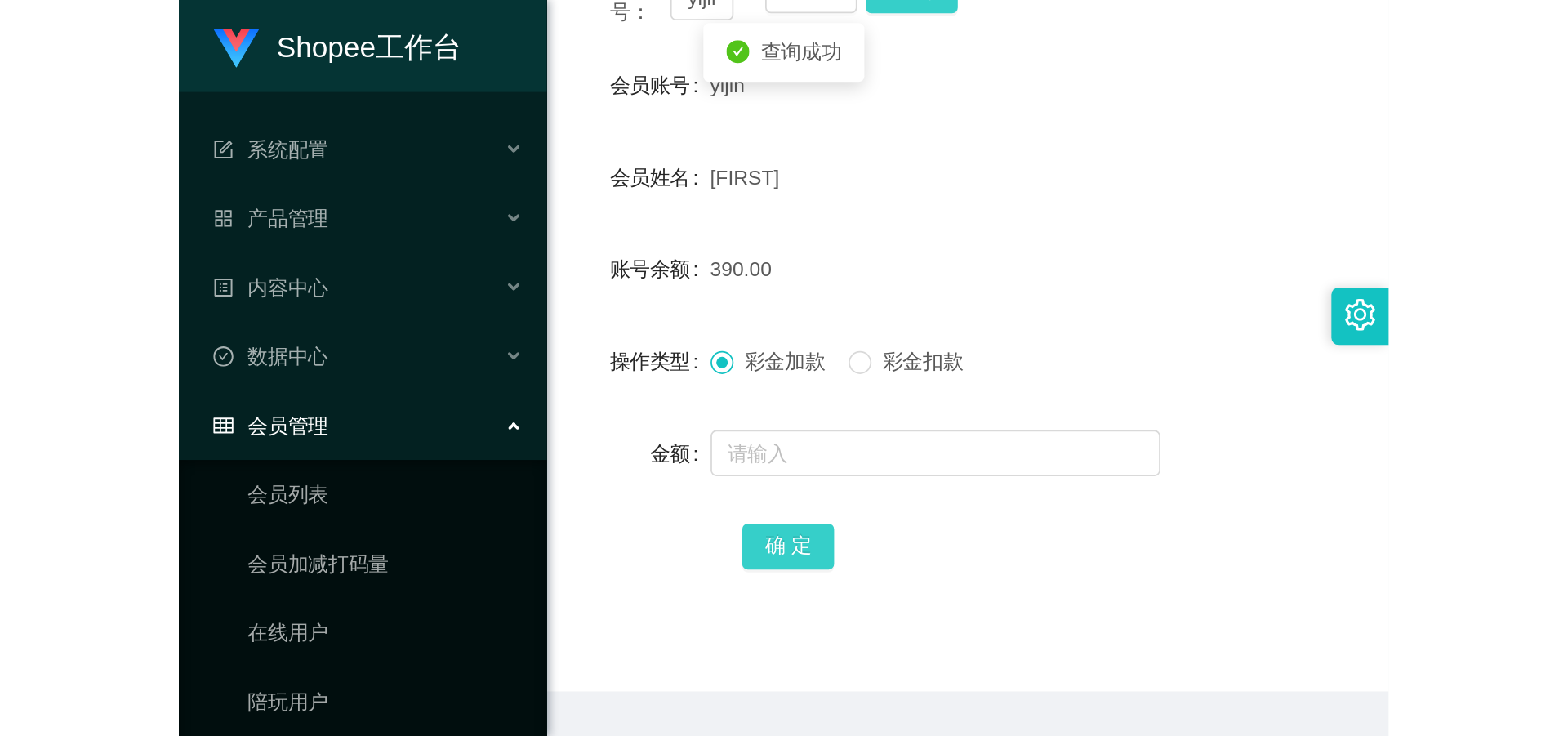 scroll, scrollTop: 245, scrollLeft: 0, axis: vertical 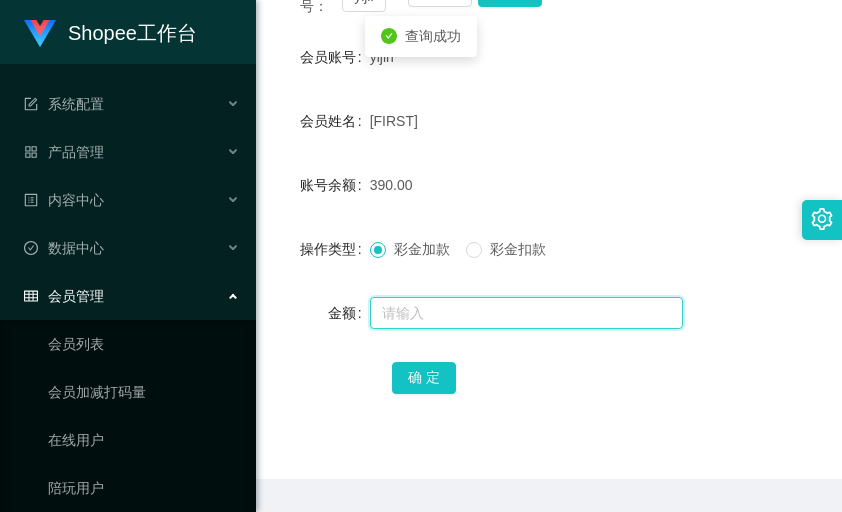 click at bounding box center (527, 313) 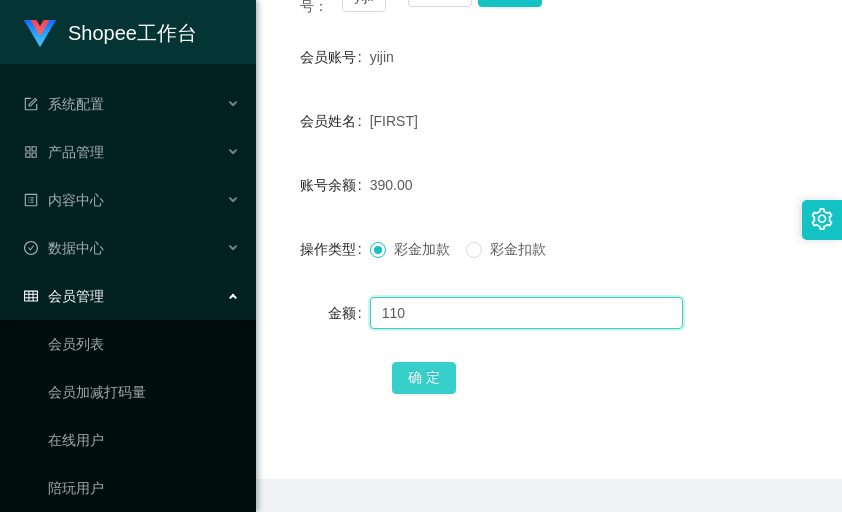 type on "110" 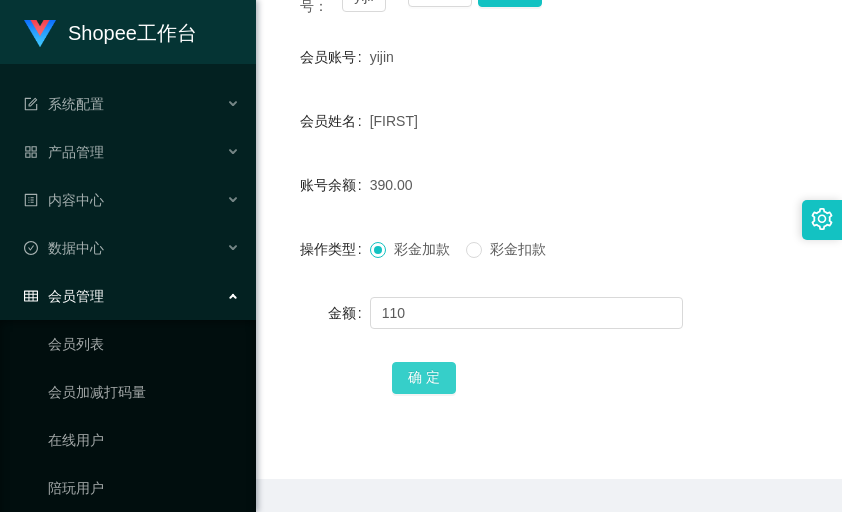 click on "确 定" at bounding box center [424, 378] 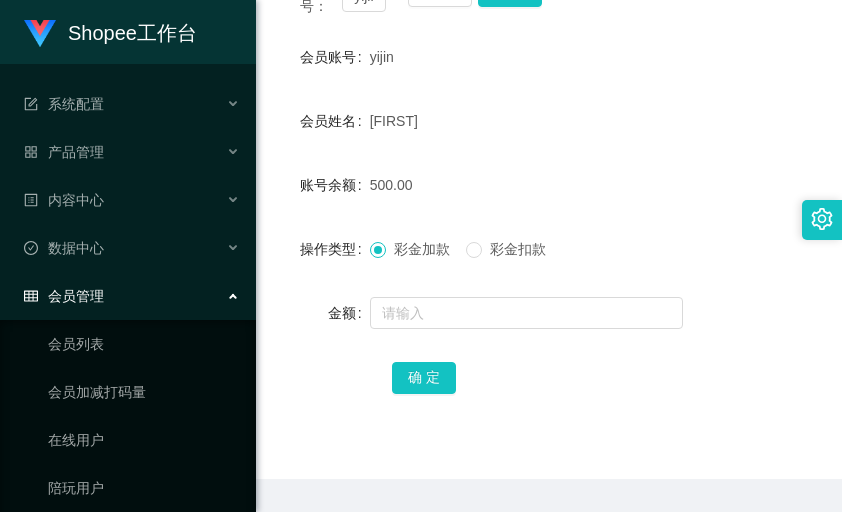 click on "会员账号  [USERNAME]  会员姓名  [FIRST]   账号余额  500.00  操作类型  彩金加款   彩金扣款  金额 确 定" at bounding box center (549, 217) 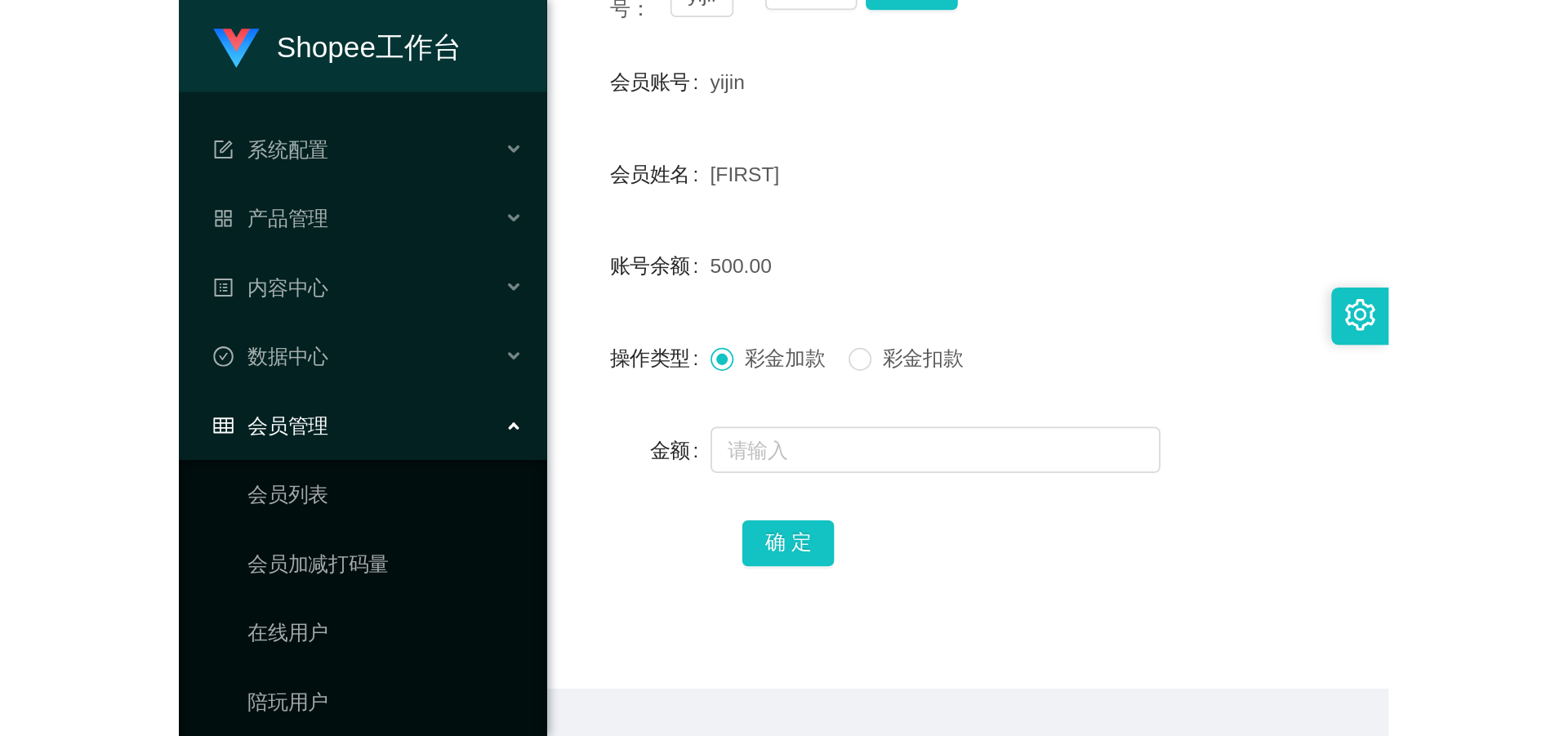 scroll, scrollTop: 0, scrollLeft: 0, axis: both 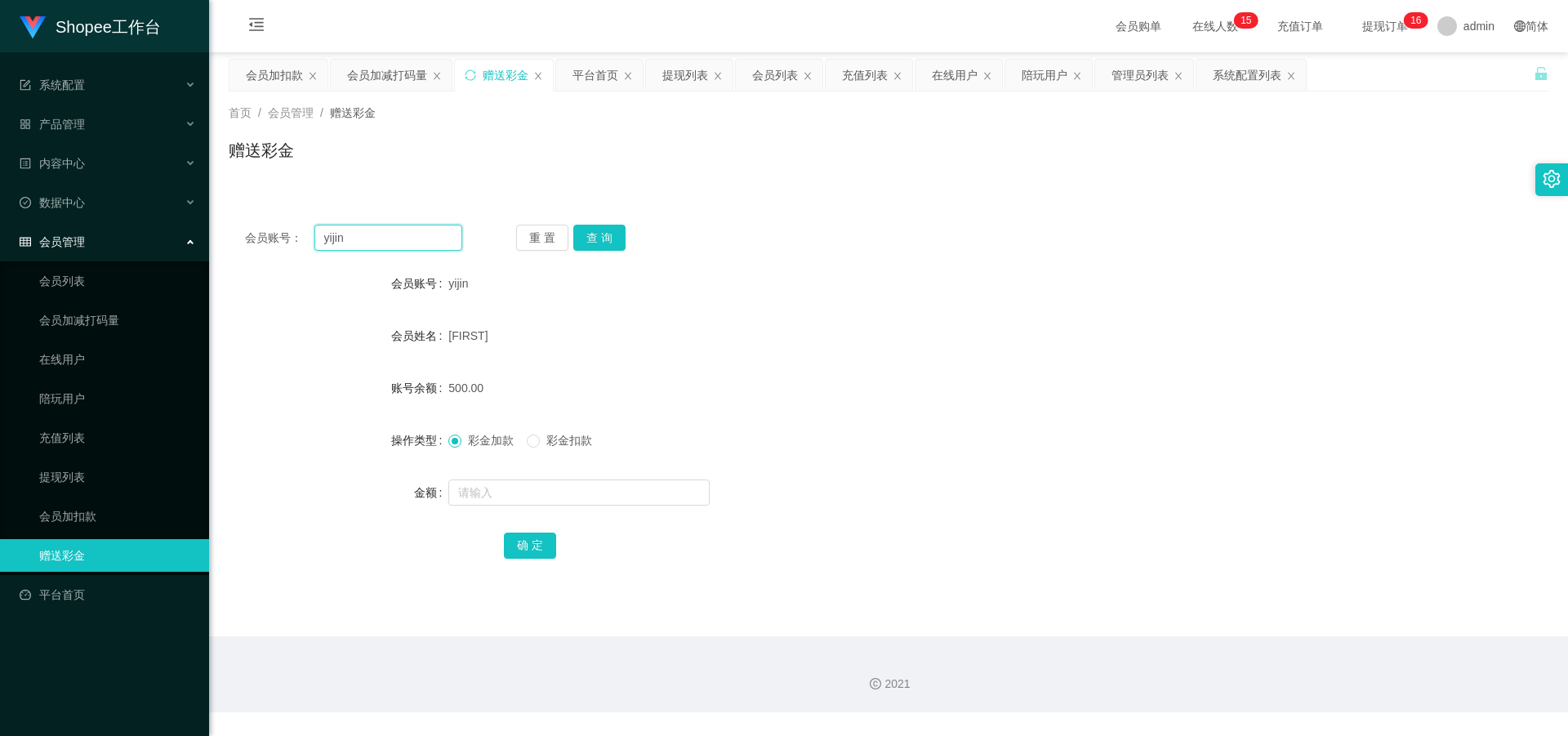 drag, startPoint x: 381, startPoint y: 243, endPoint x: 267, endPoint y: 242, distance: 114.00439 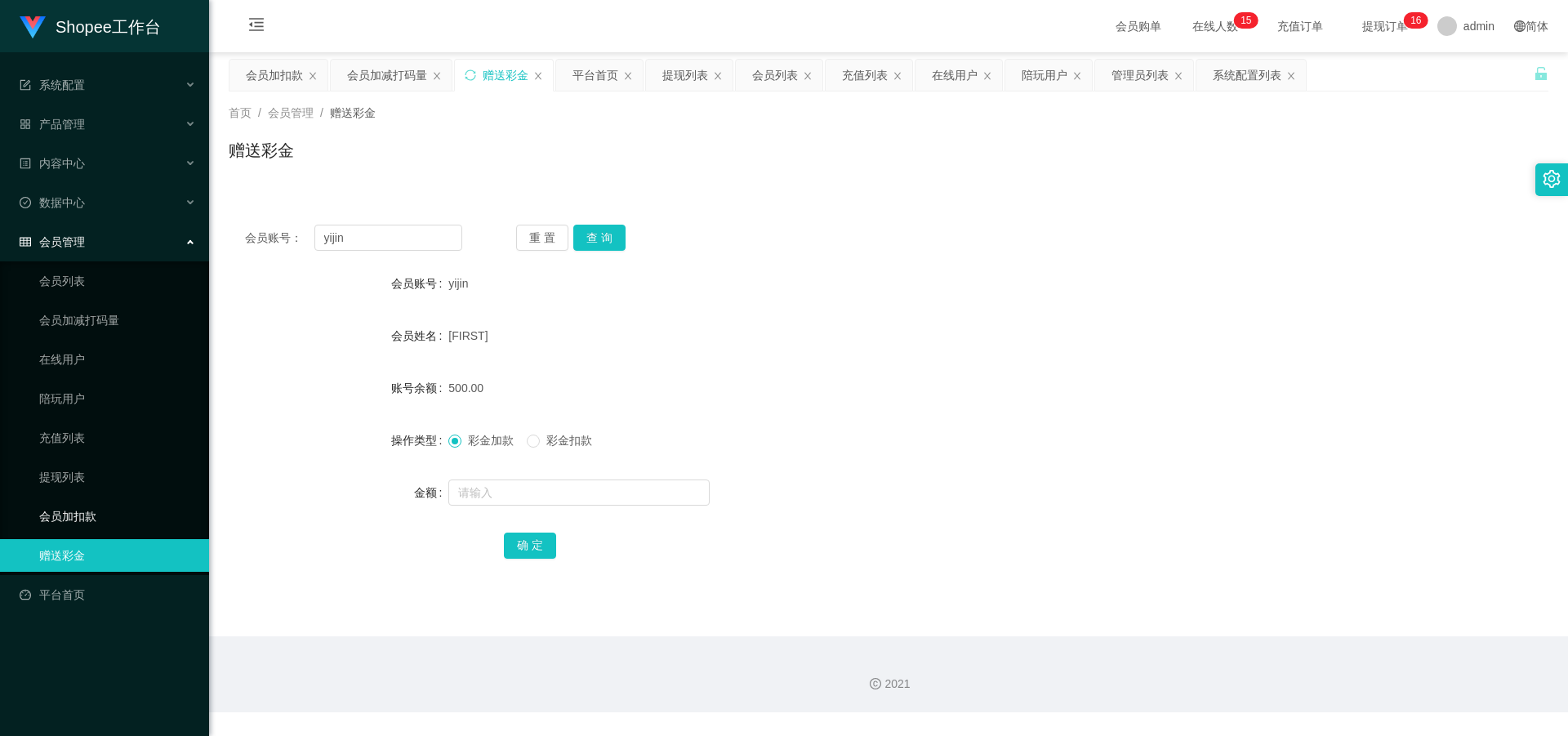 click on "会员加扣款" at bounding box center [118, 516] 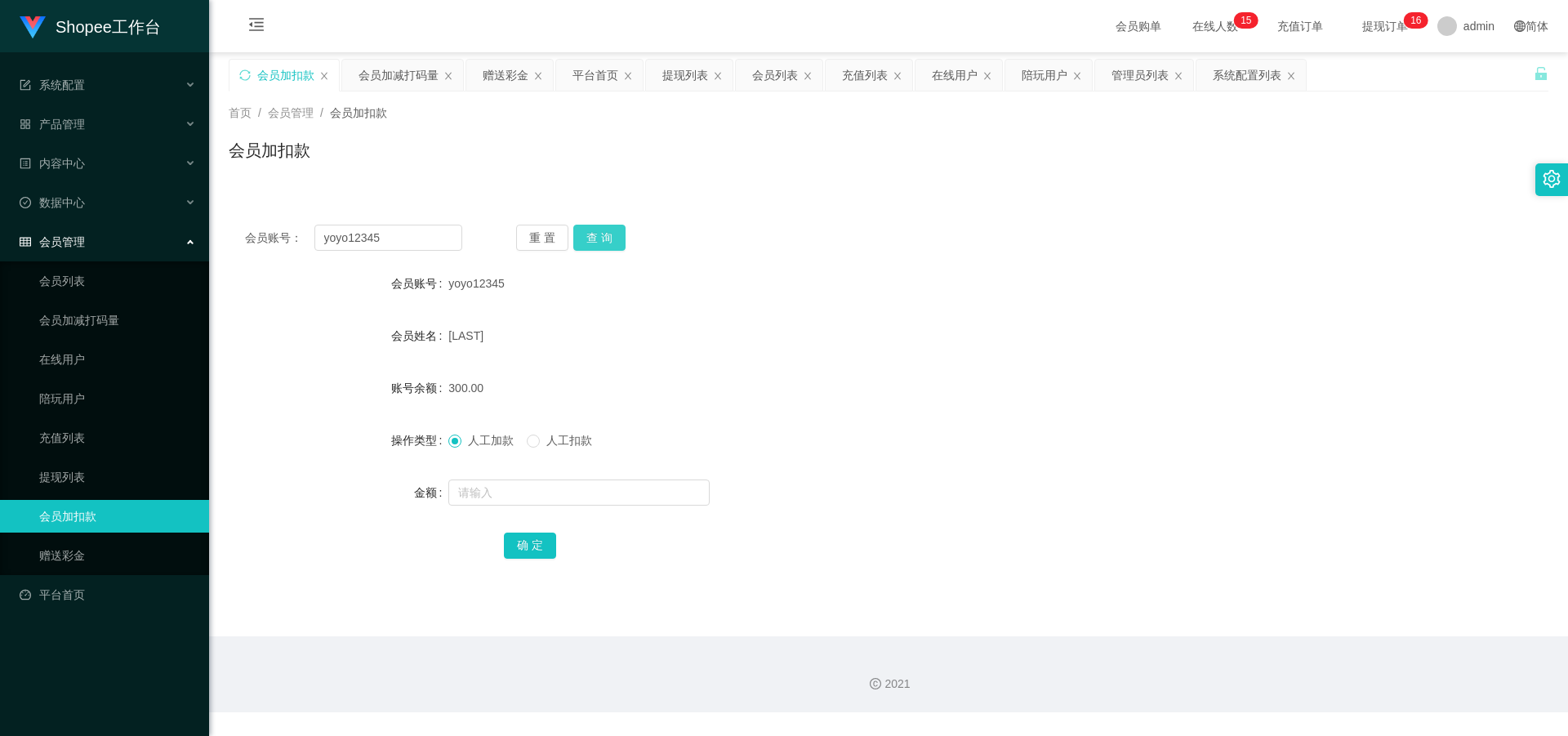 click on "查 询" at bounding box center [599, 238] 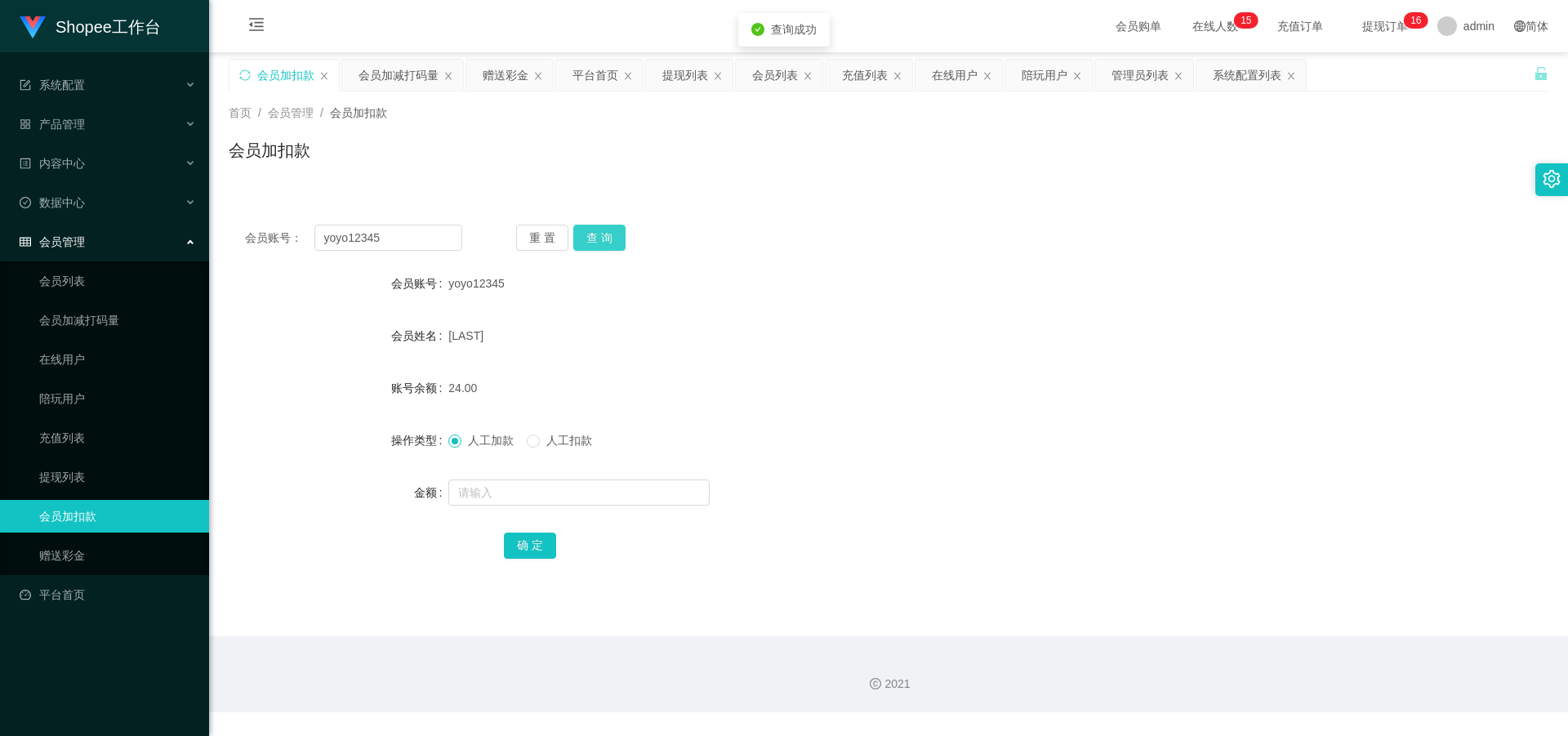 click on "查 询" at bounding box center [599, 238] 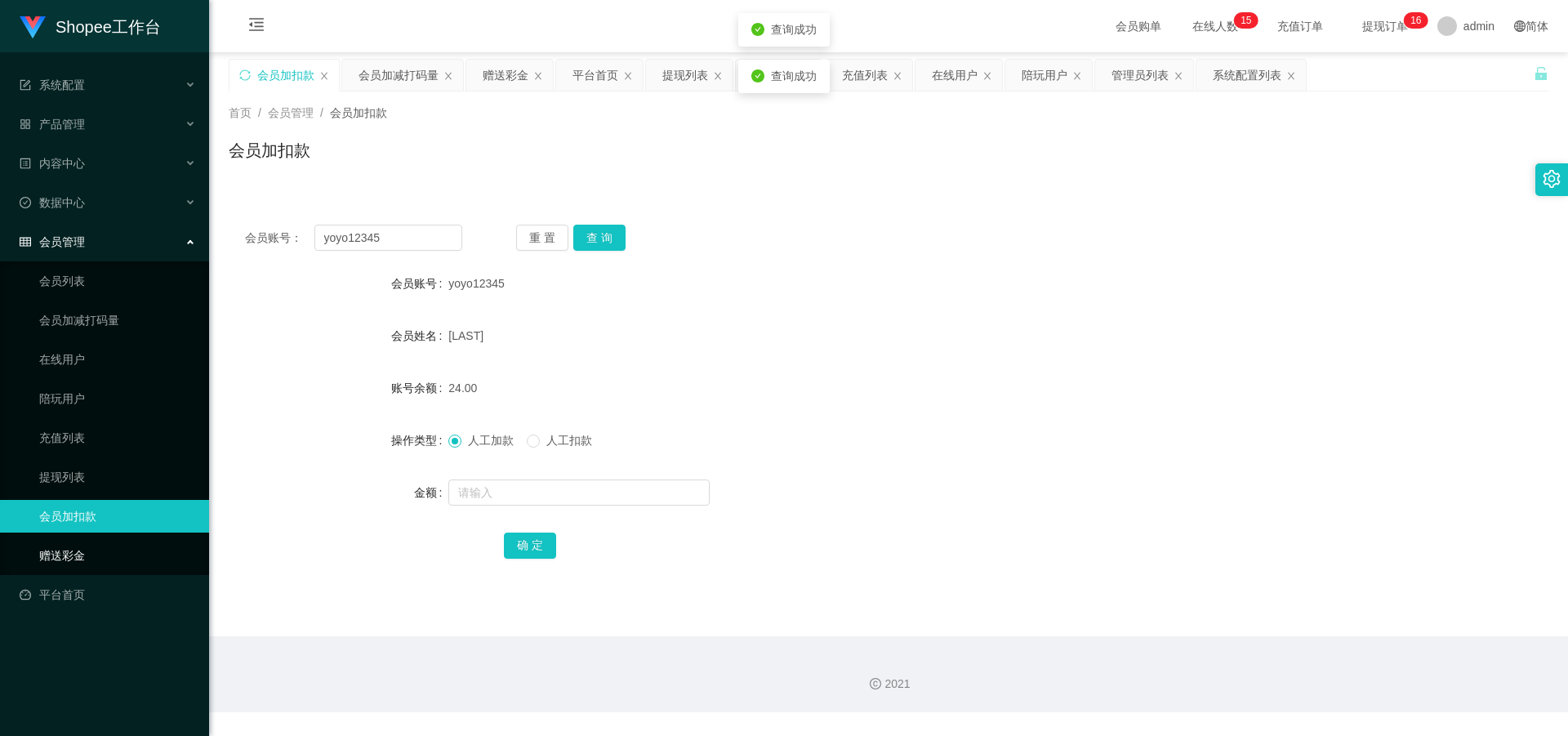 click on "赠送彩金" at bounding box center [118, 555] 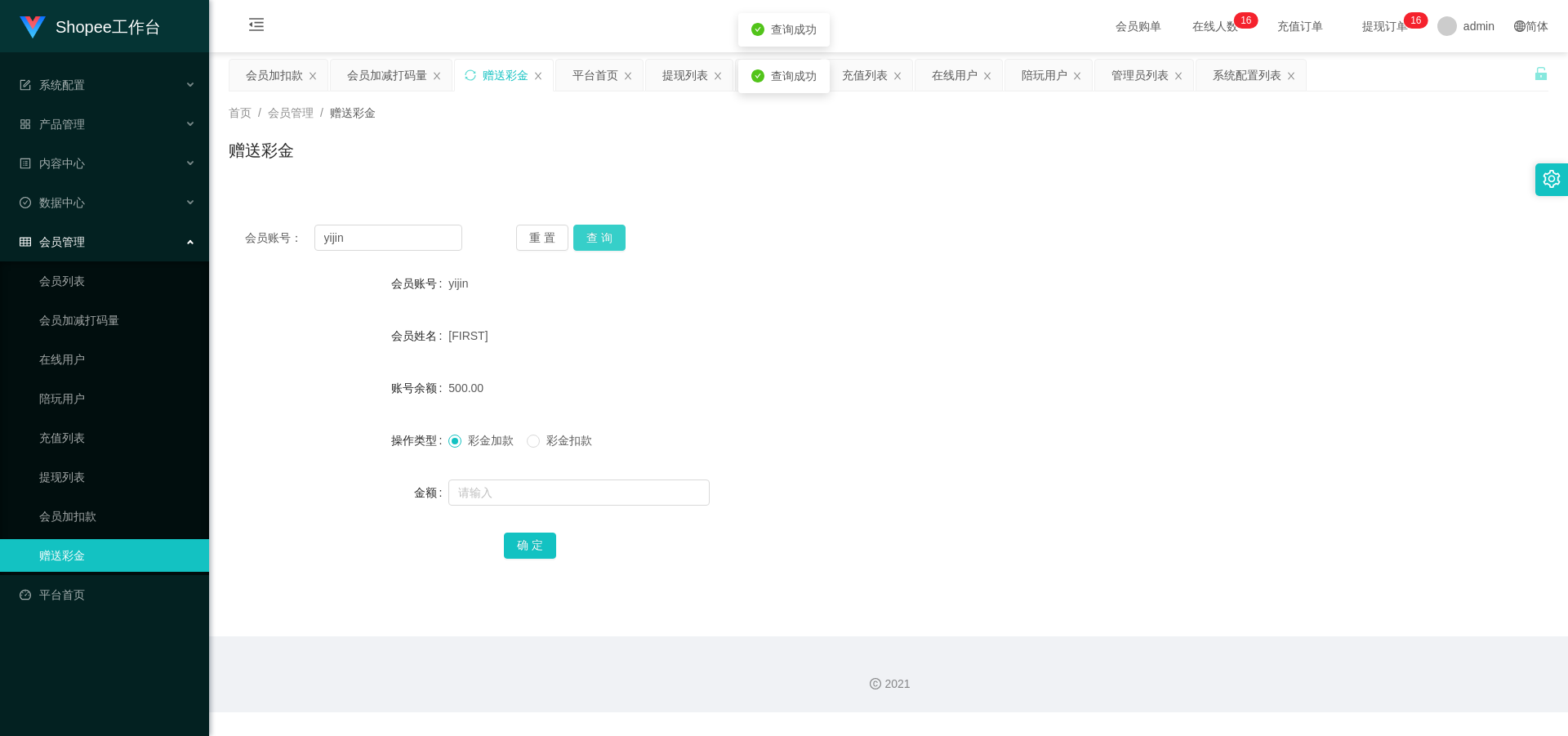 click on "查 询" at bounding box center (599, 238) 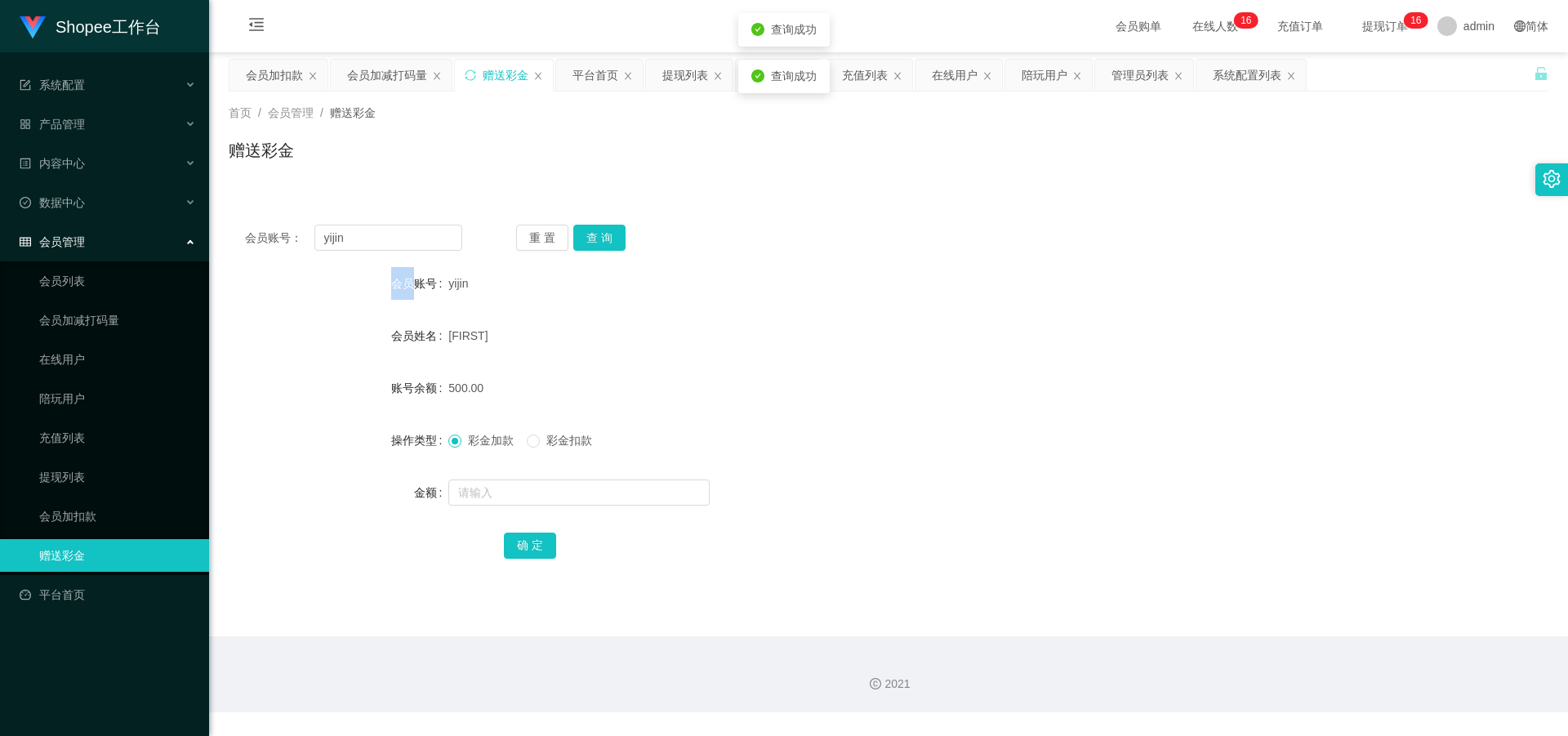 click on "重 置 查 询" at bounding box center [625, 238] 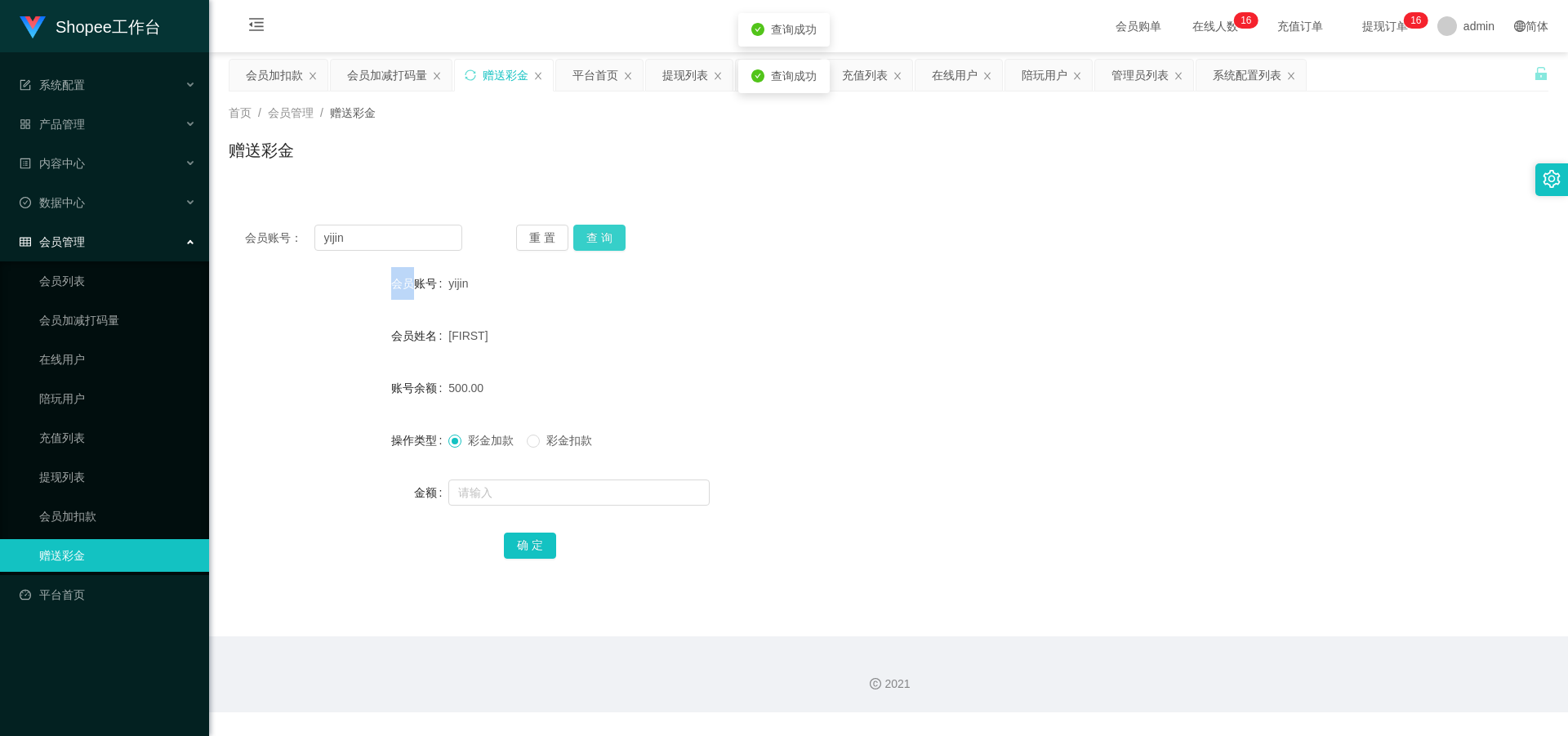 click on "查 询" at bounding box center [599, 238] 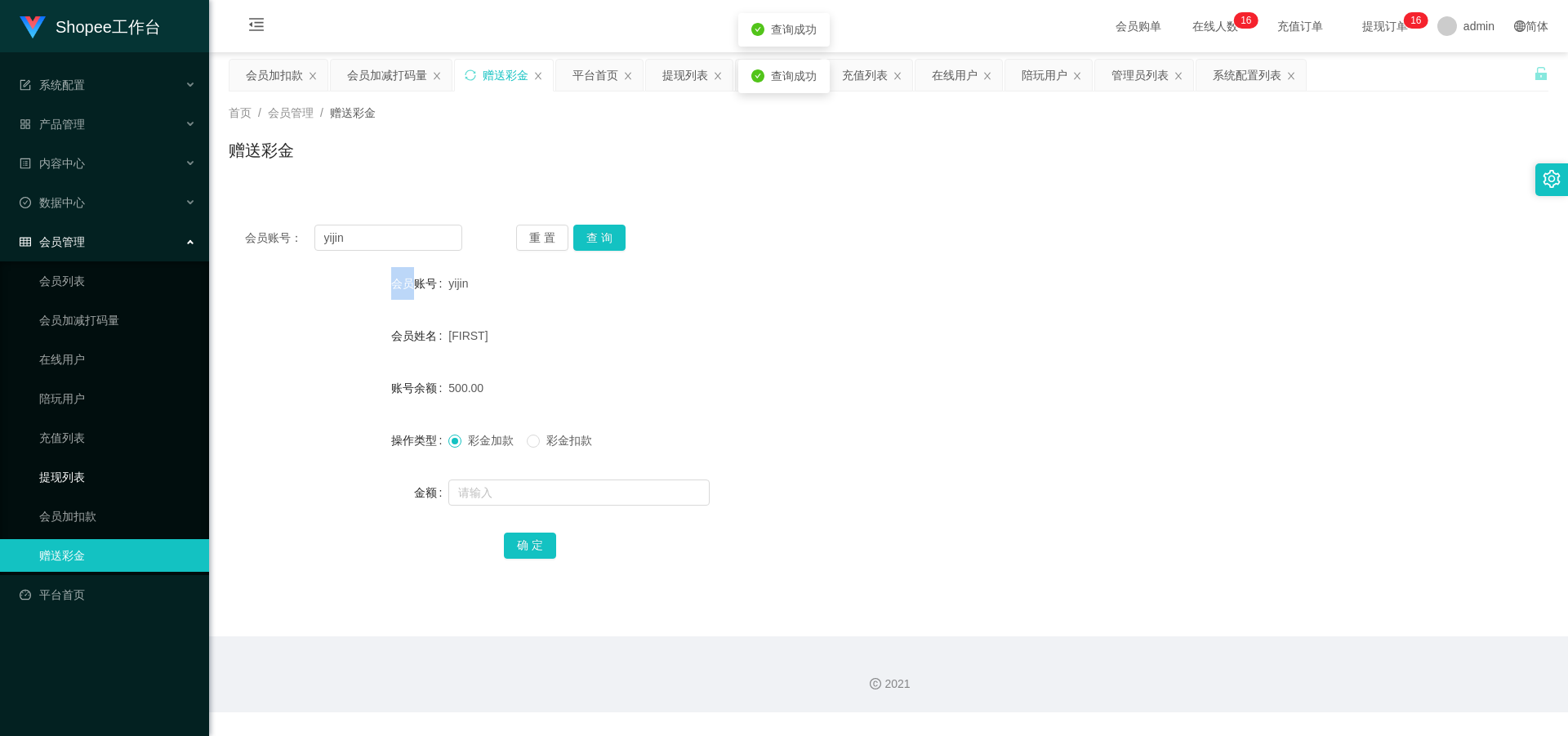 click on "提现列表" at bounding box center [118, 477] 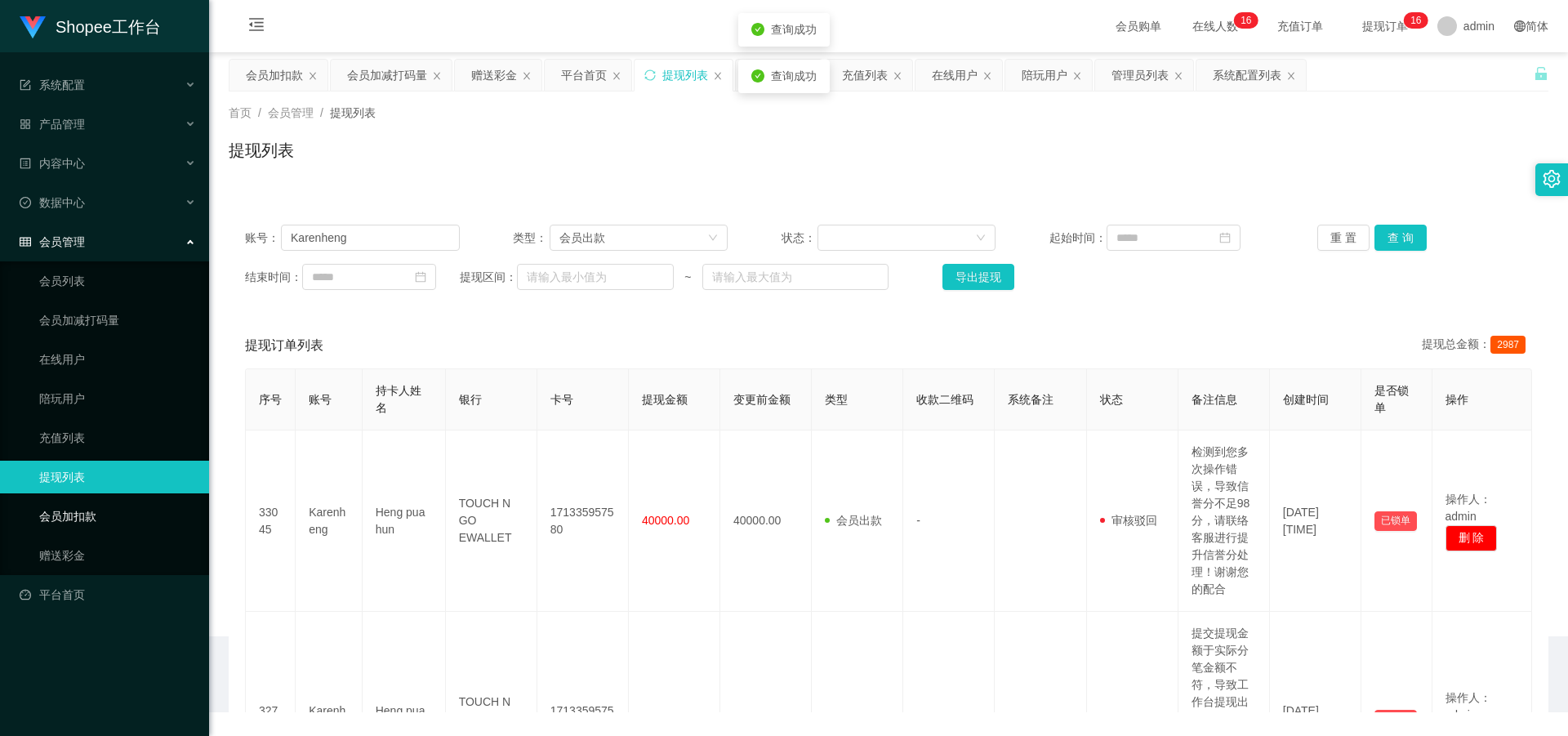 click on "会员加扣款" at bounding box center (118, 516) 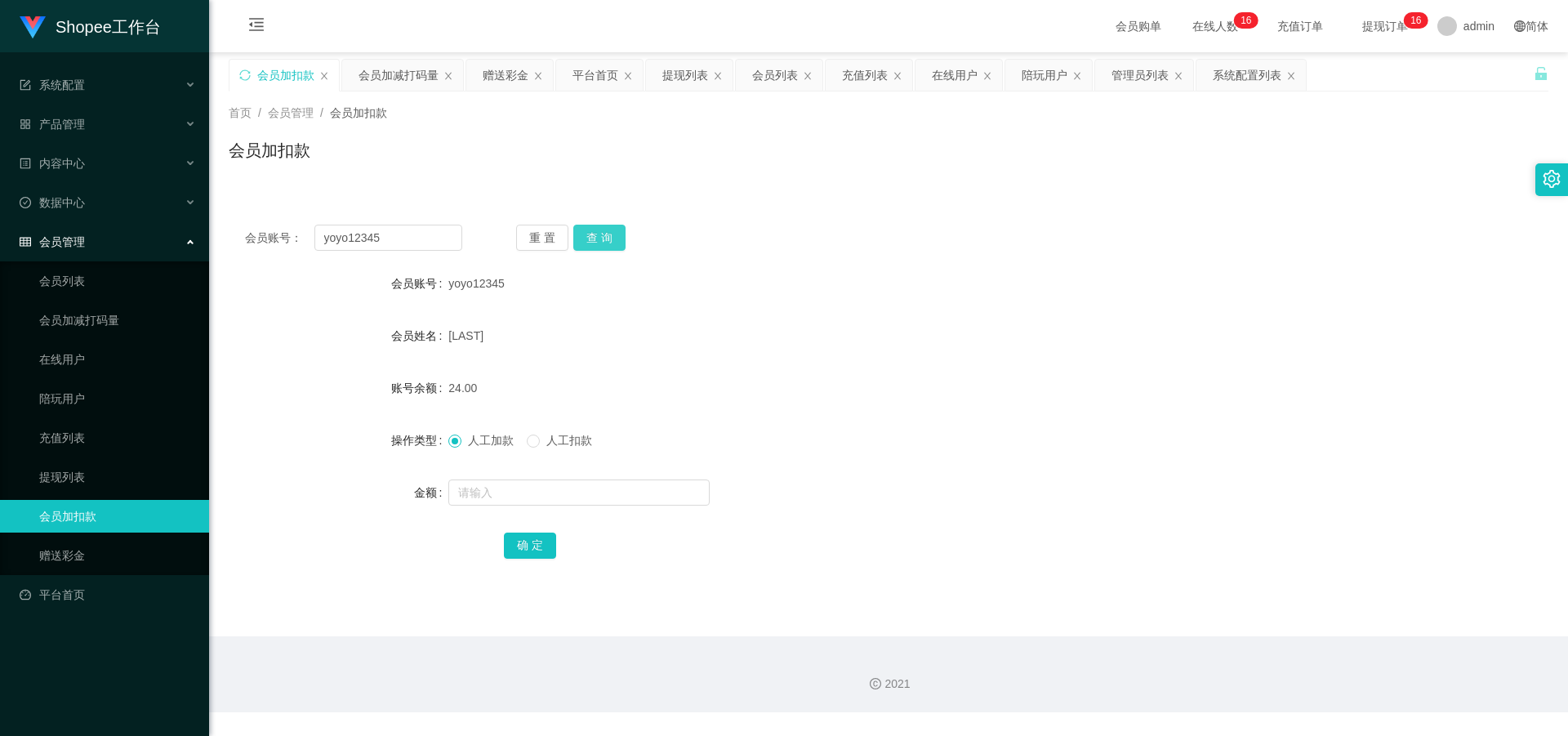 click on "查 询" at bounding box center [599, 238] 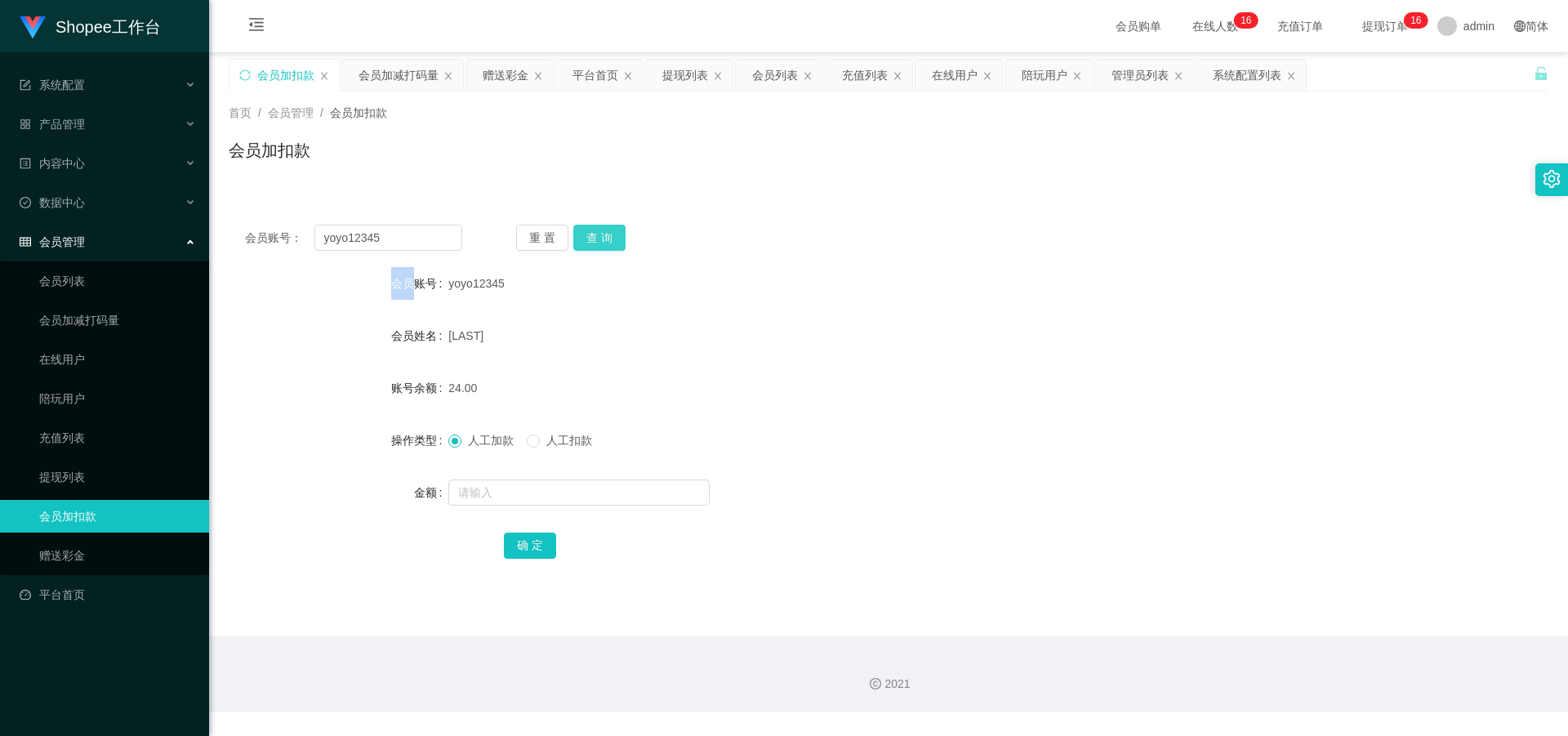 click on "重 置 查 询" at bounding box center [625, 238] 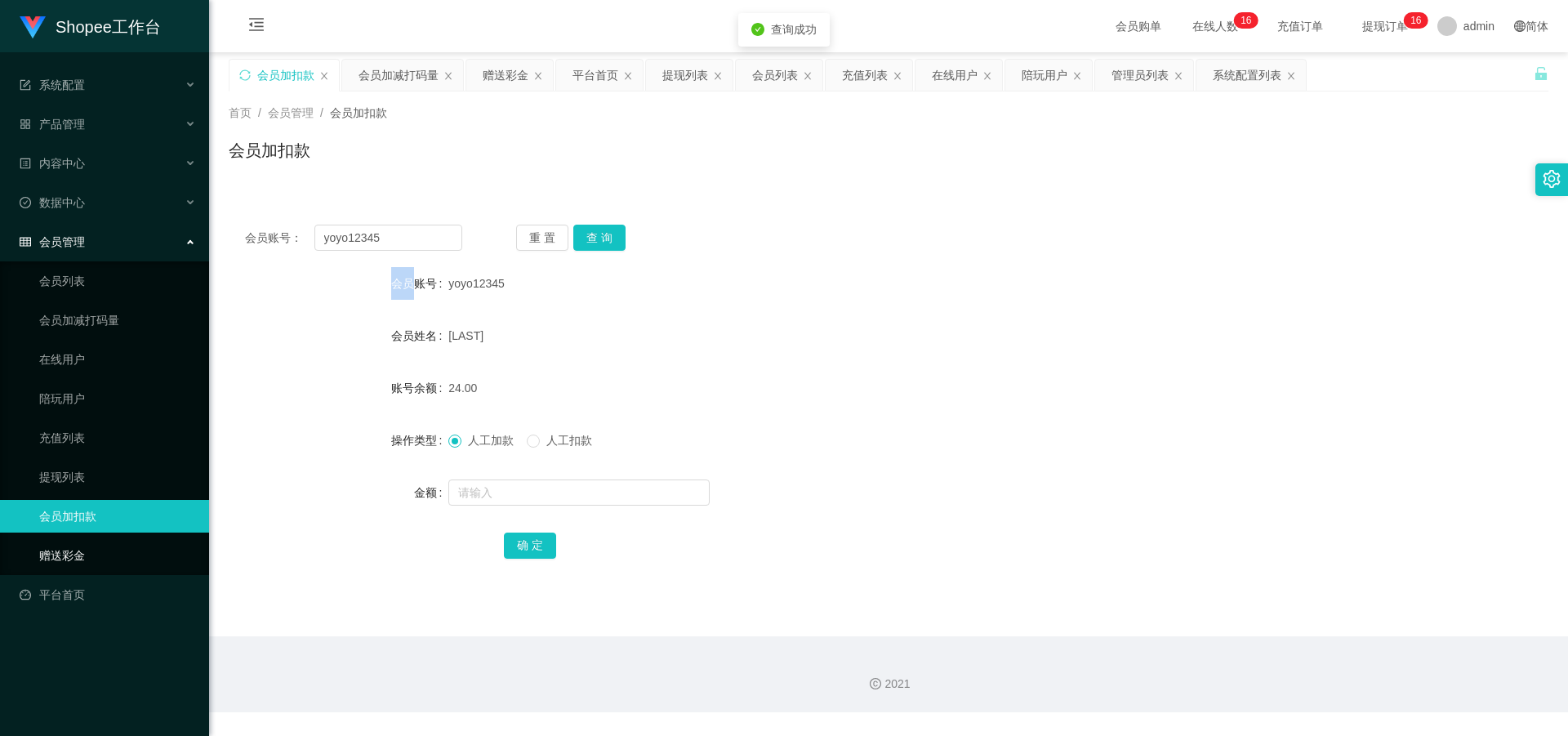 click on "赠送彩金" at bounding box center [118, 555] 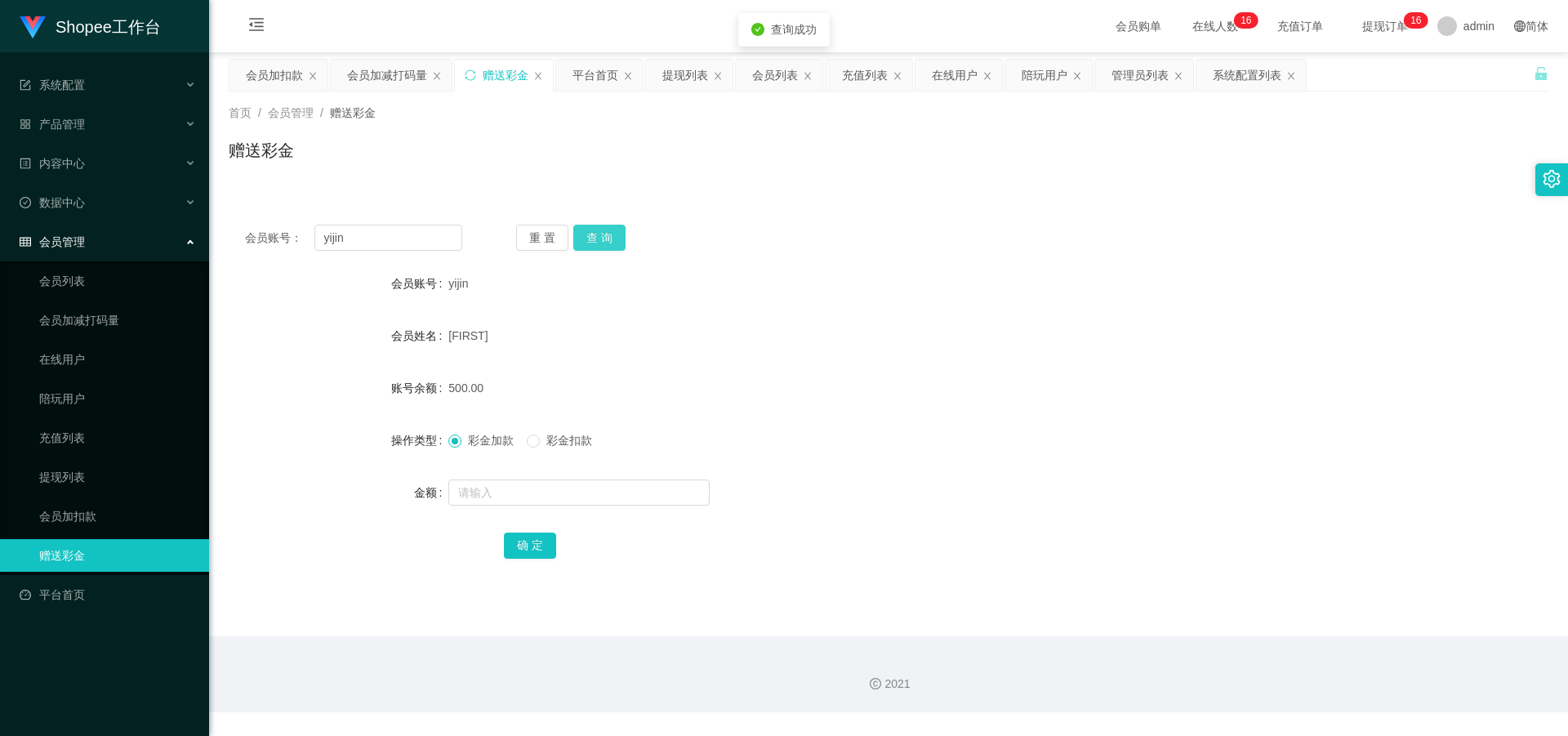 click on "查 询" at bounding box center [599, 238] 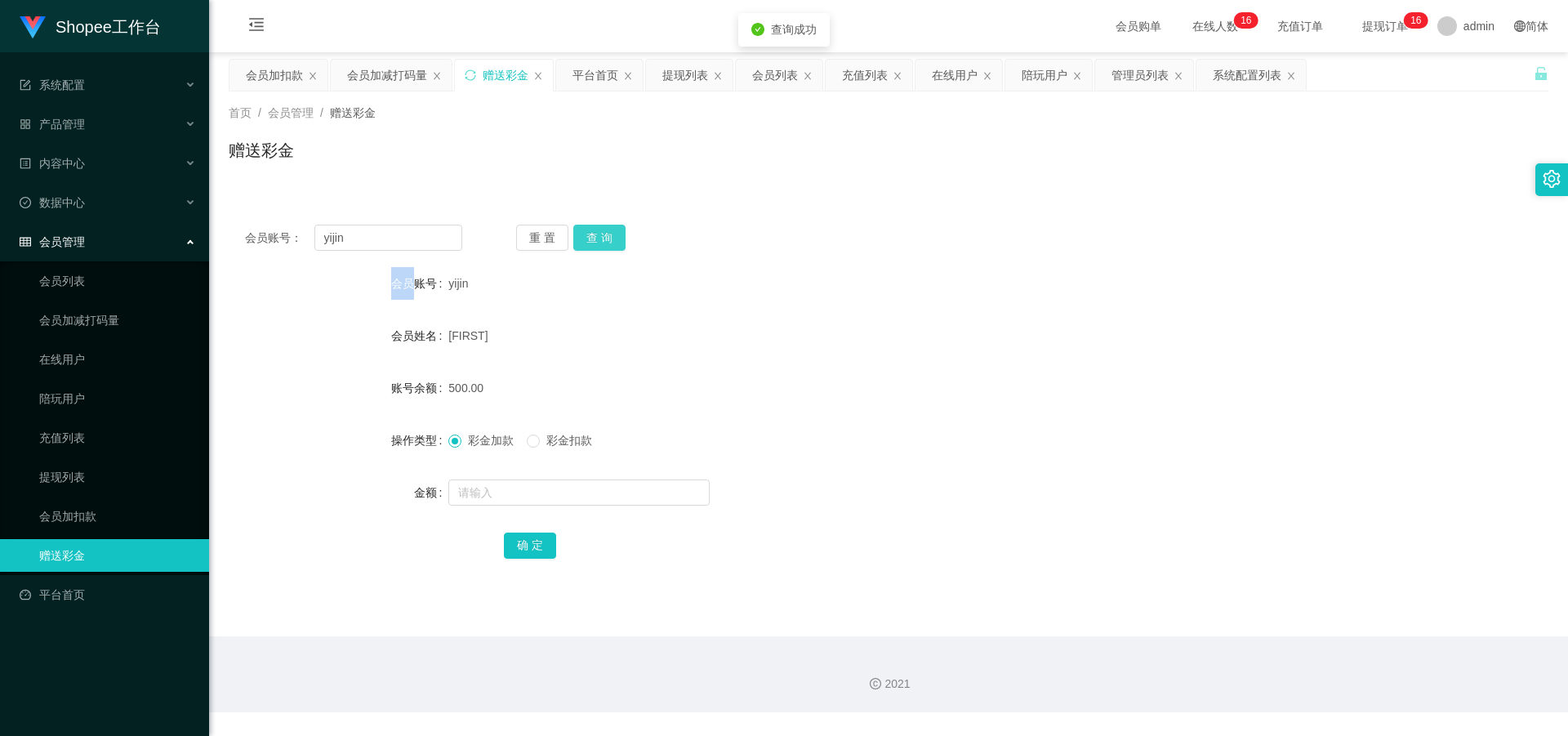 click on "重 置 查 询" at bounding box center (625, 238) 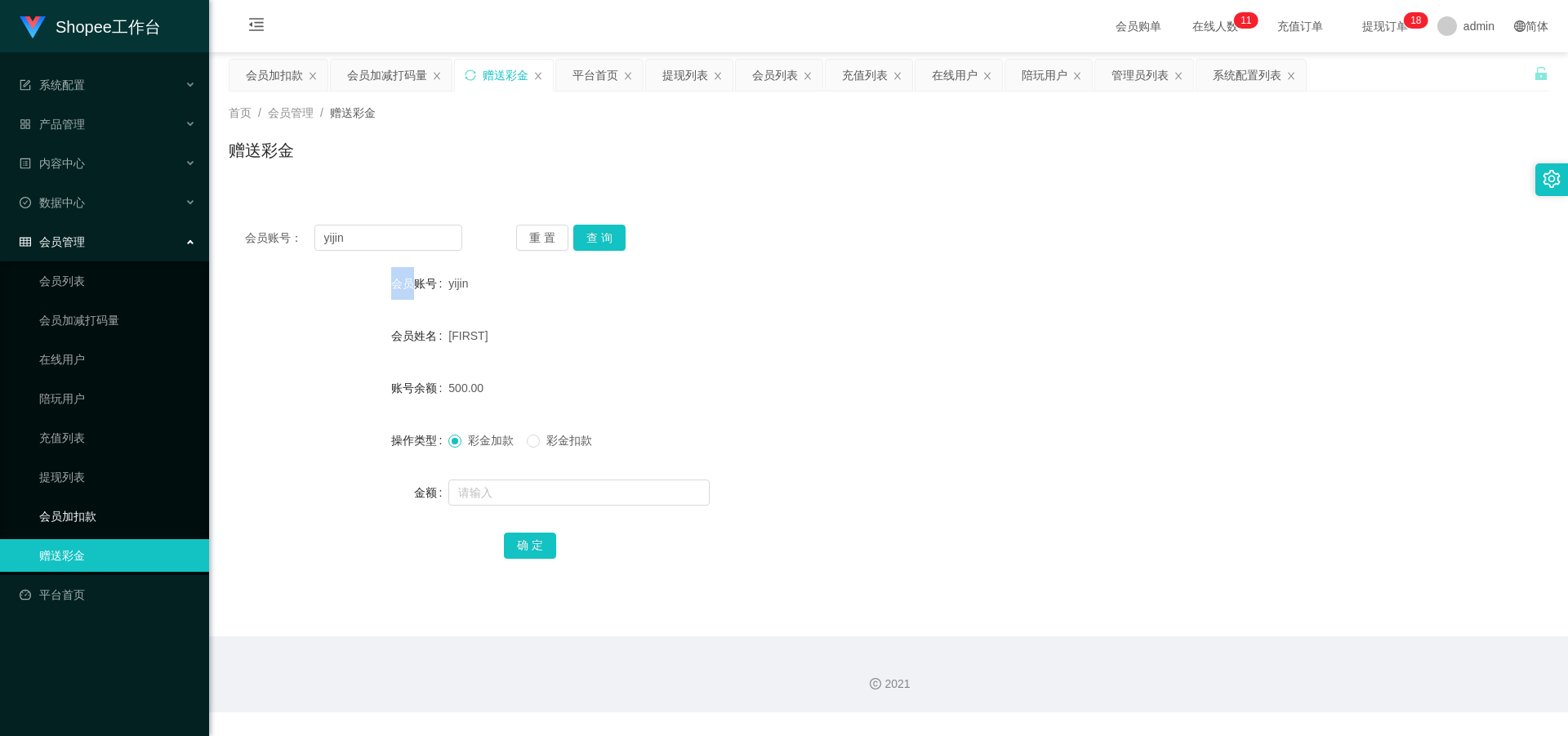 click on "会员加扣款" at bounding box center (118, 516) 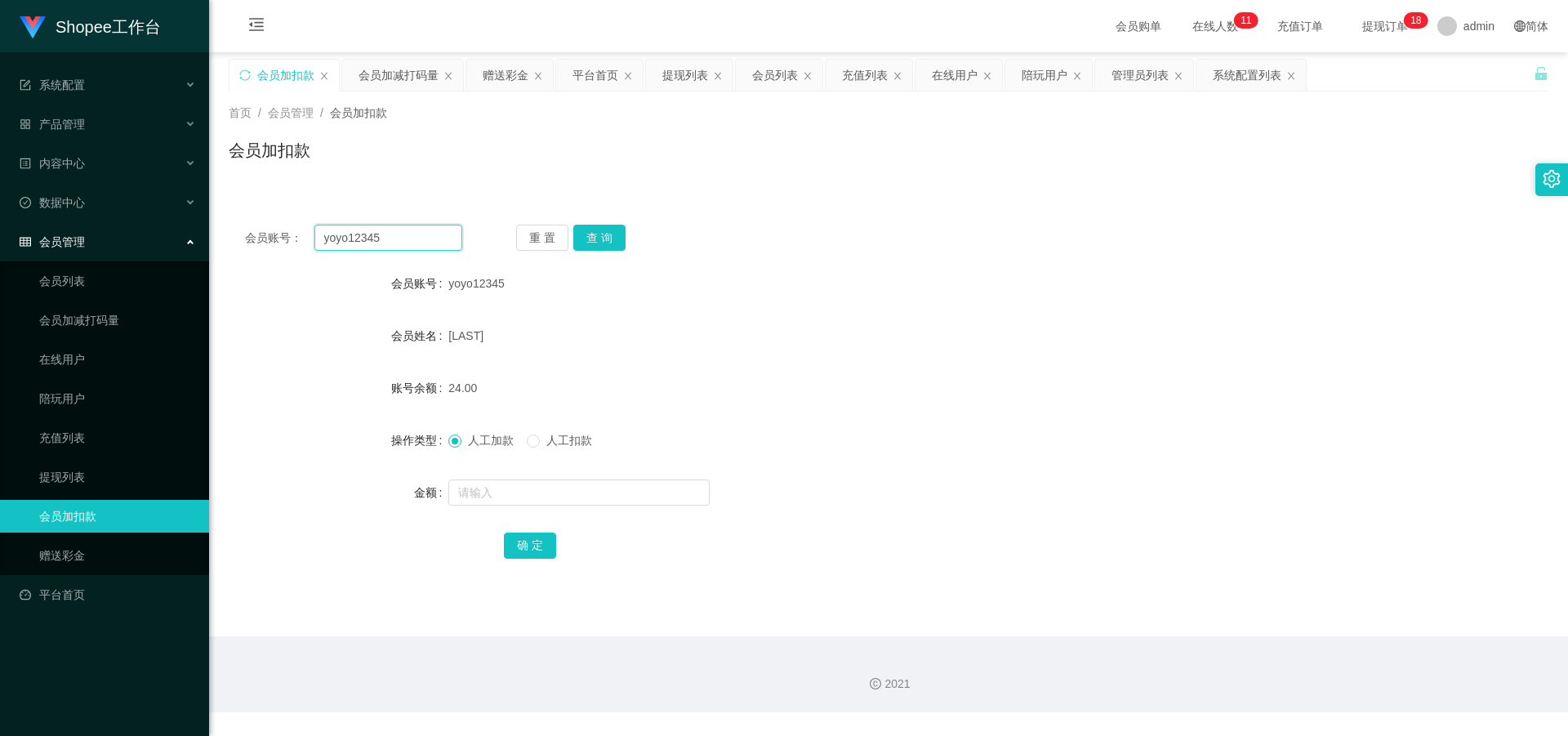 drag, startPoint x: 386, startPoint y: 248, endPoint x: 207, endPoint y: 239, distance: 179.22611 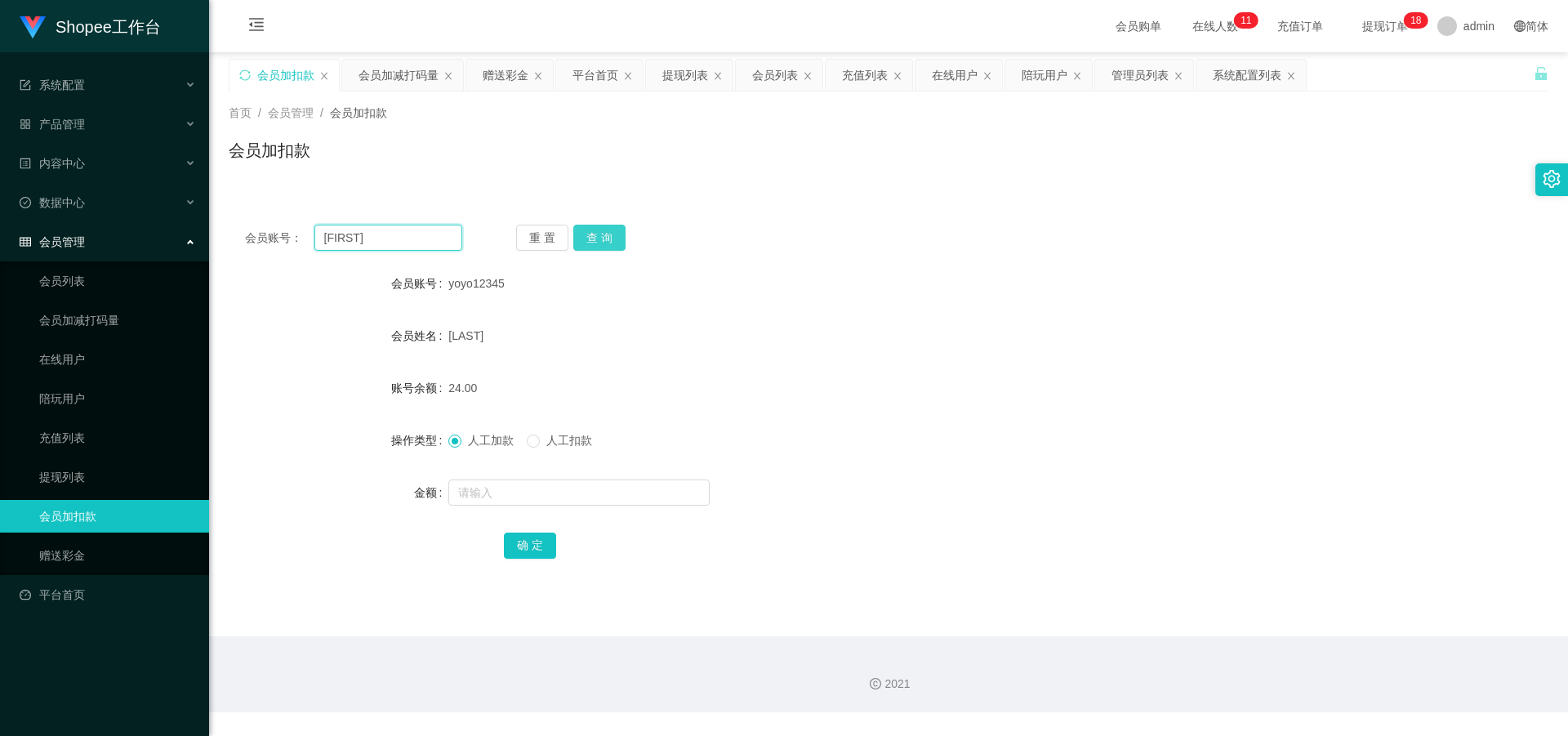 type on "[FIRST]" 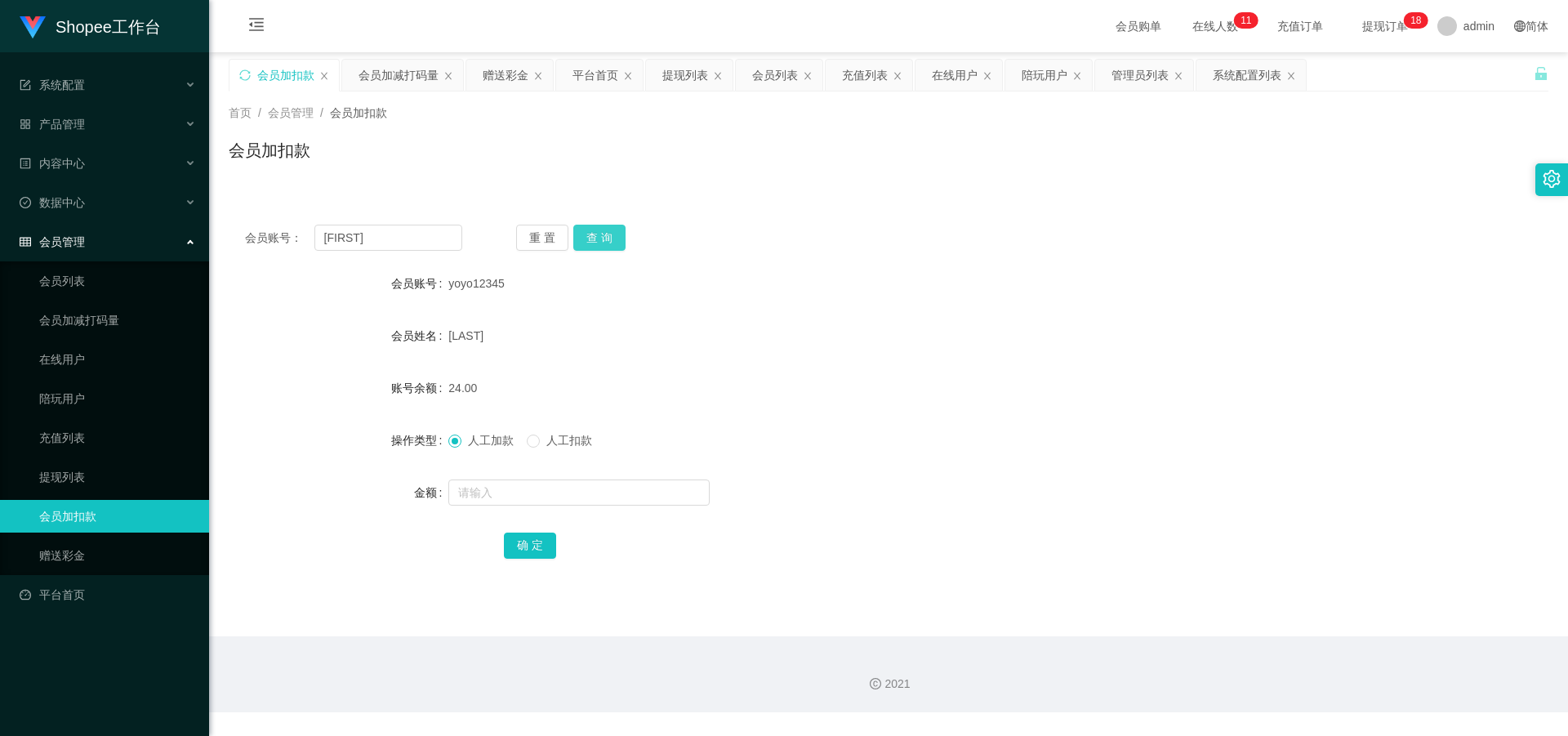 drag, startPoint x: 588, startPoint y: 235, endPoint x: 572, endPoint y: 246, distance: 19.416488 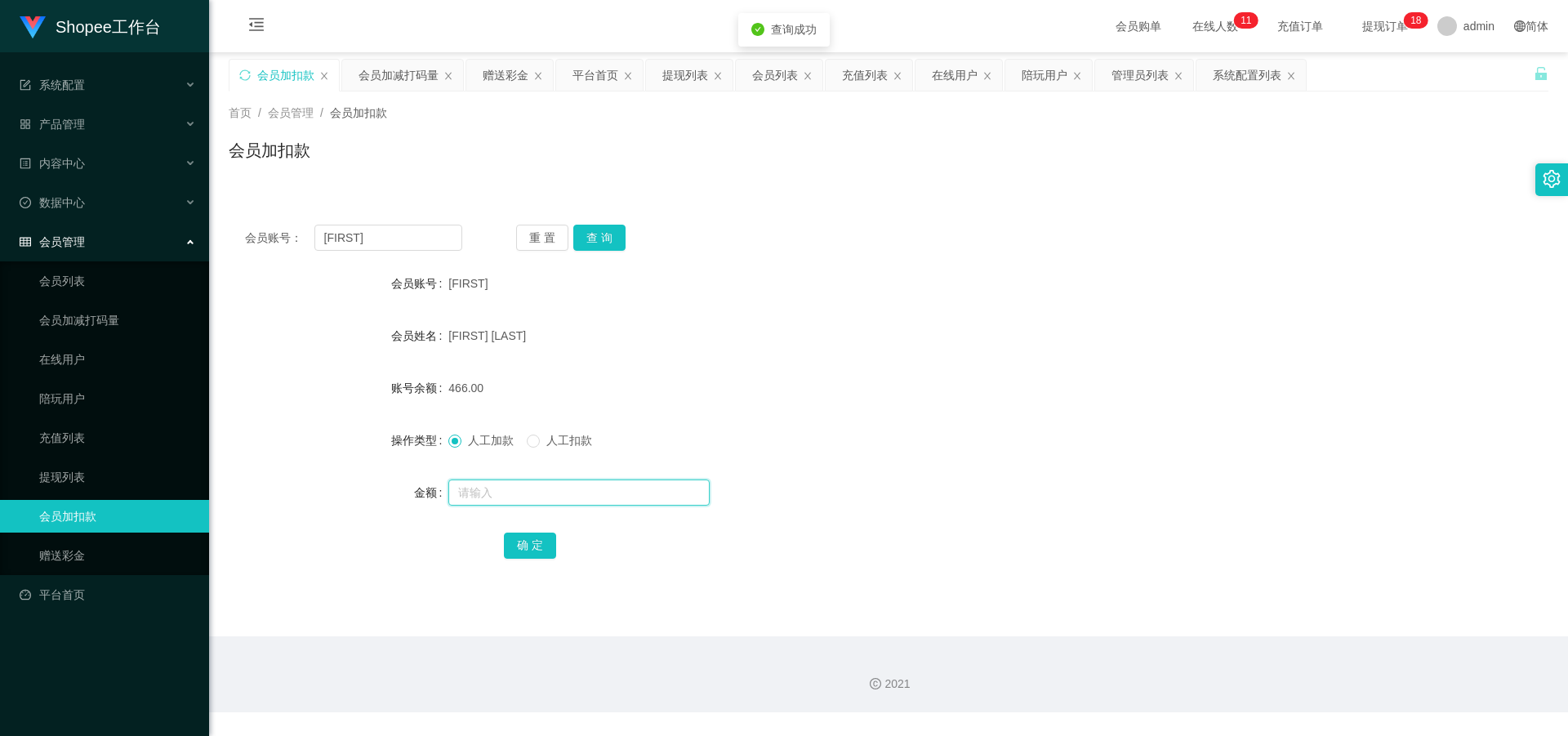 click at bounding box center (579, 493) 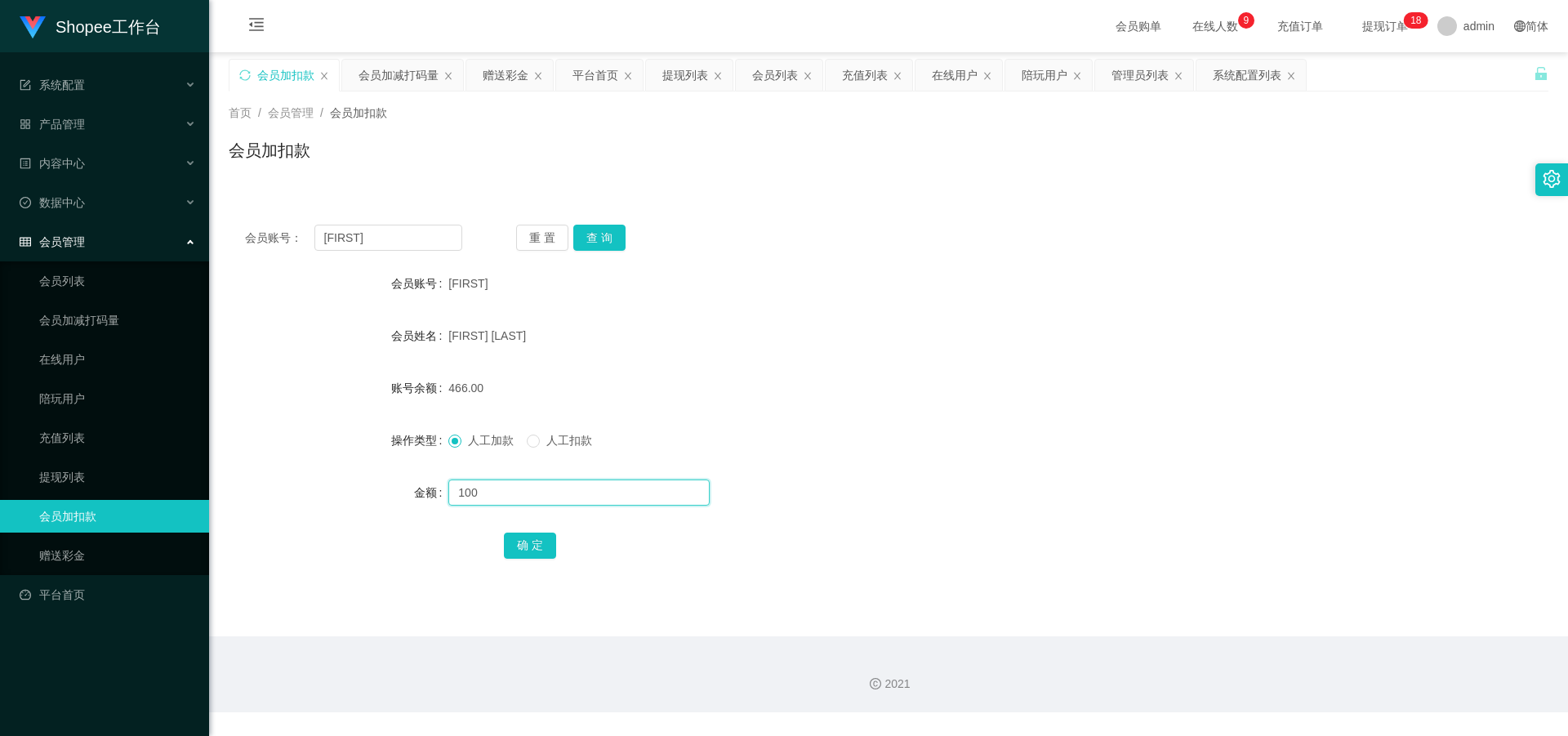 type on "100" 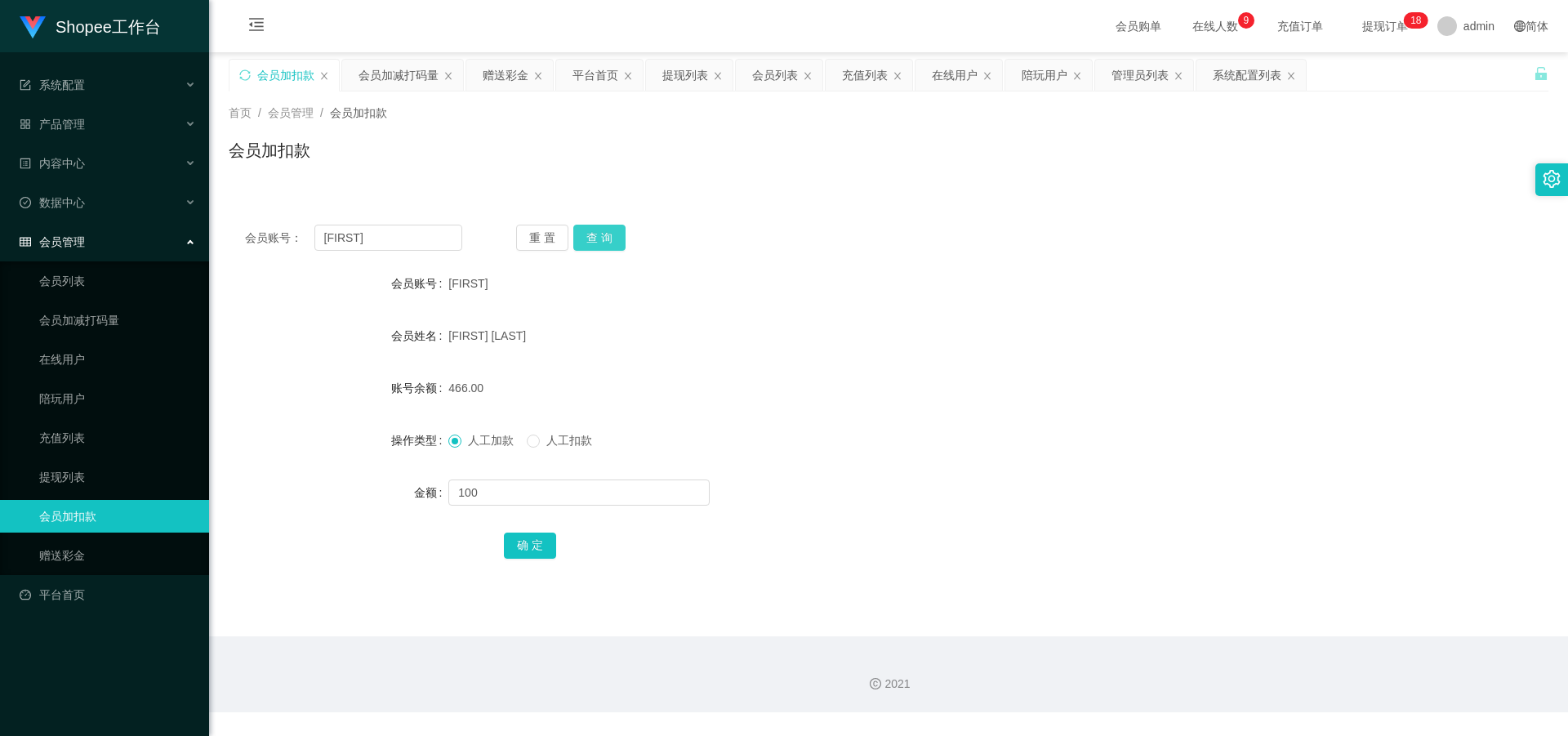 click on "查 询" at bounding box center (599, 238) 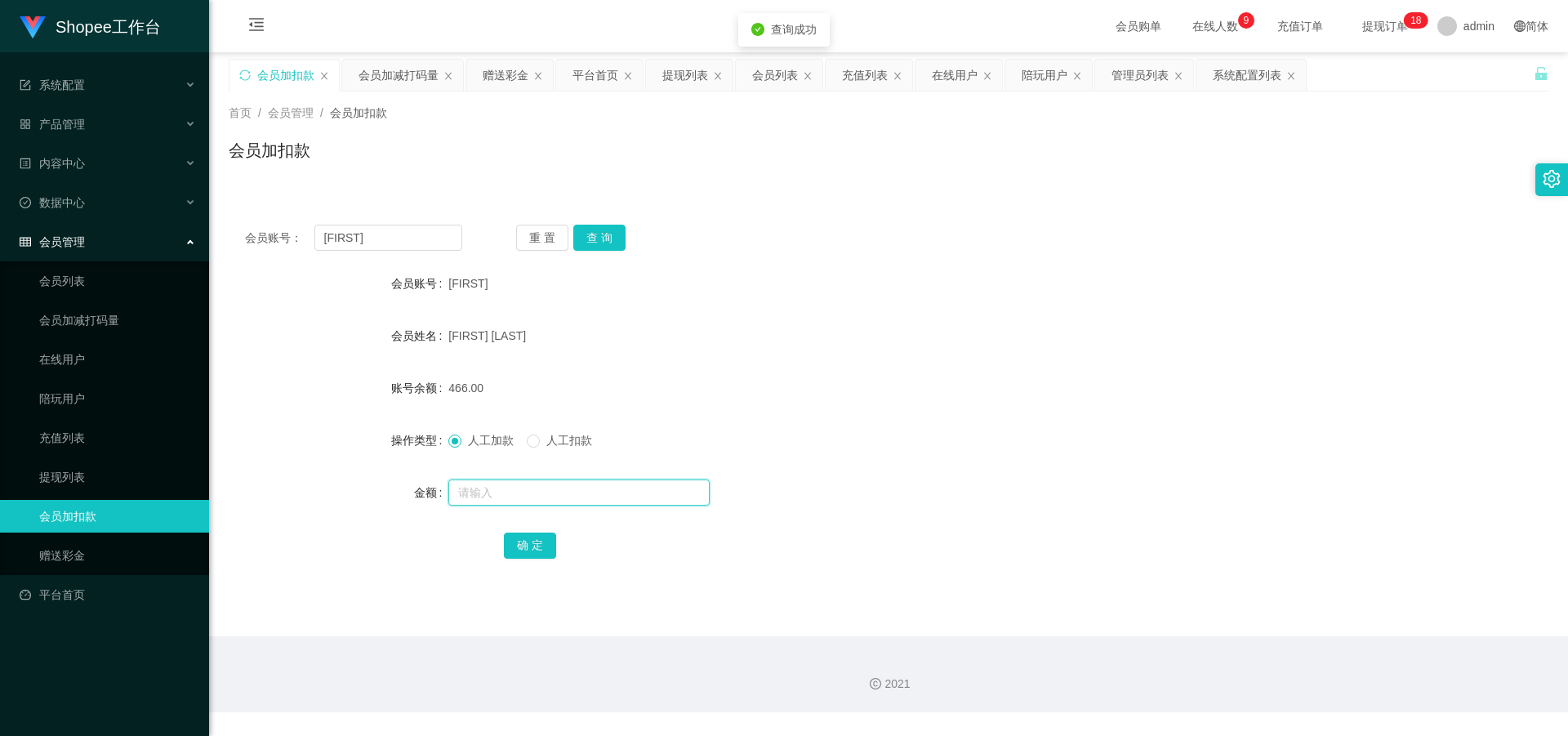 click at bounding box center [579, 493] 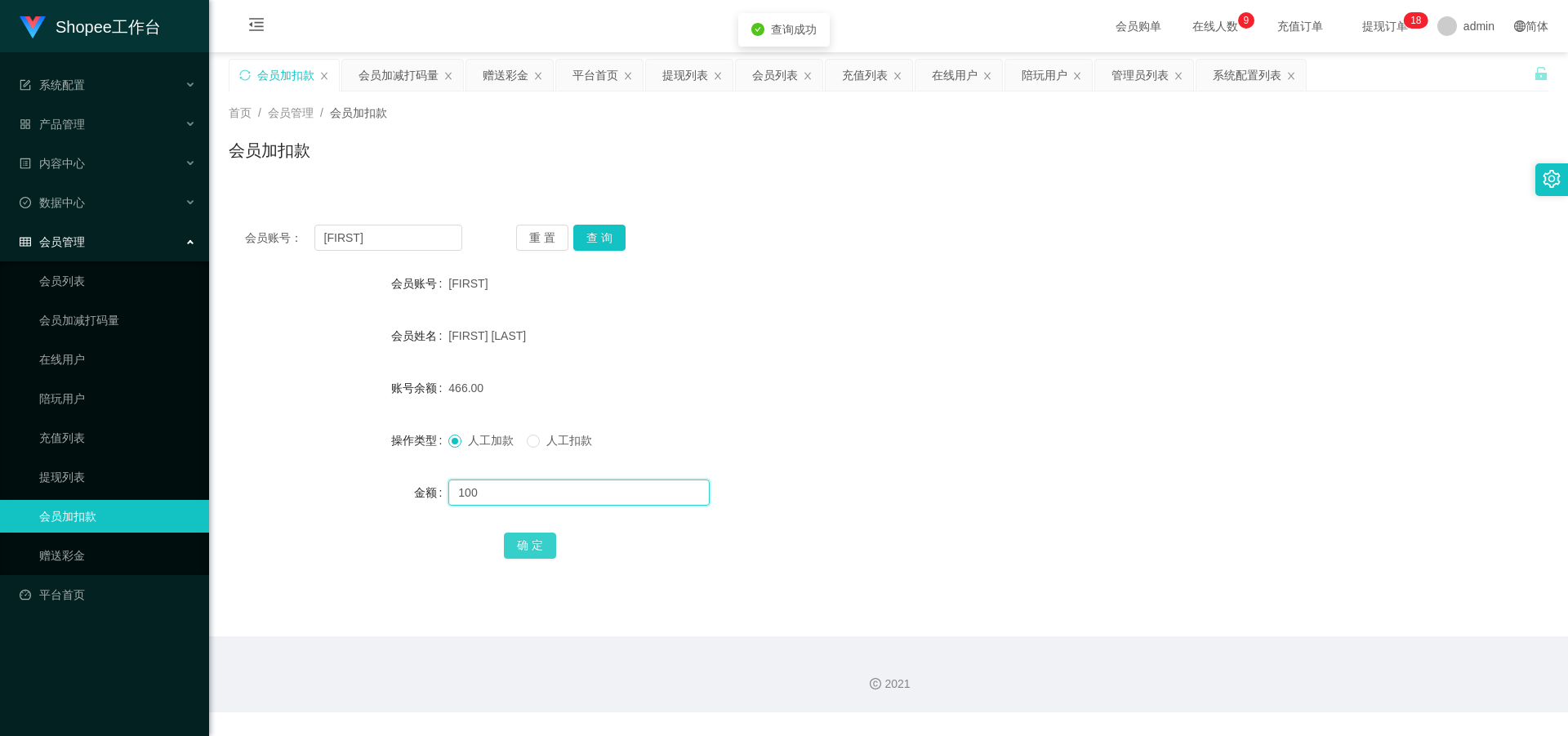 type on "100" 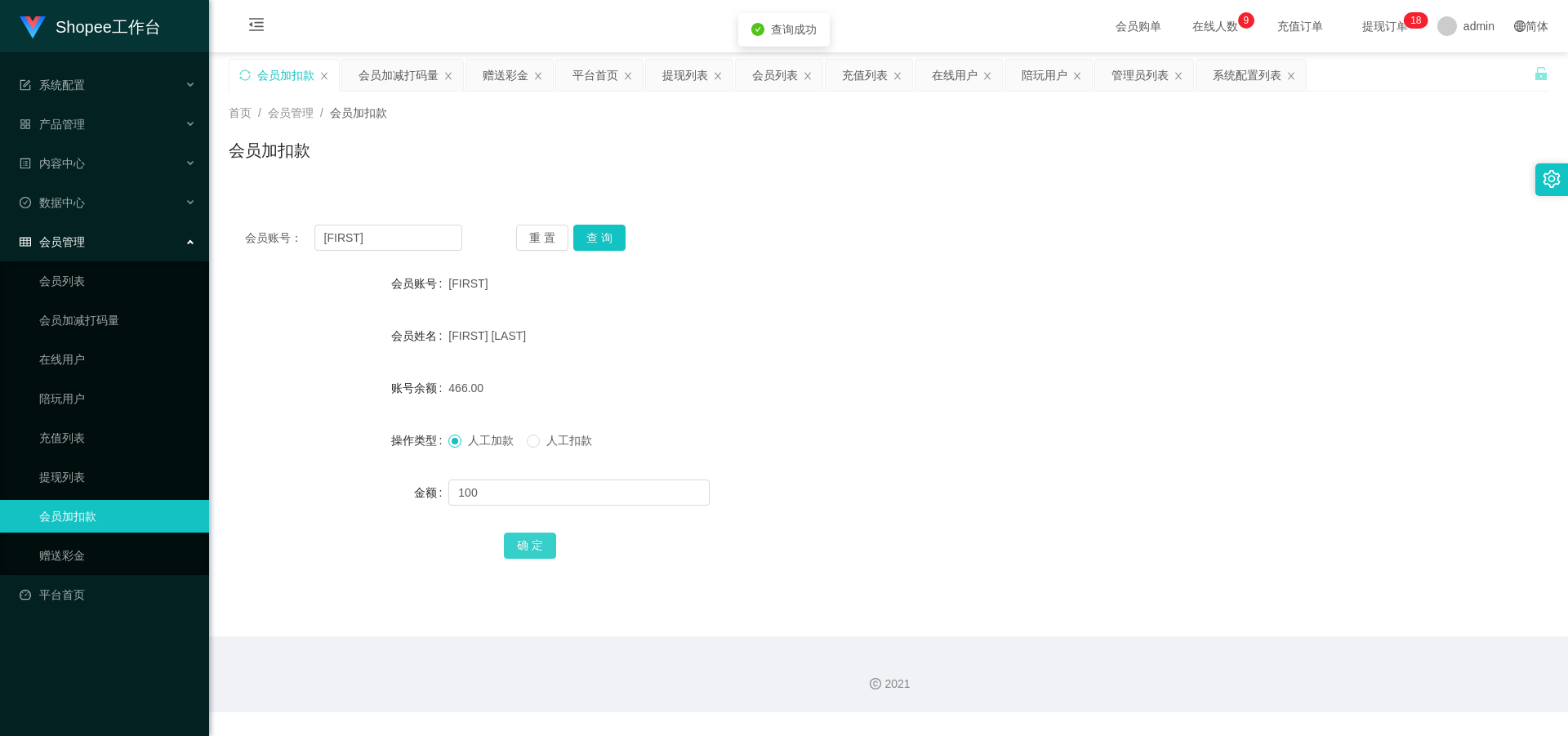 click on "确 定" at bounding box center (530, 546) 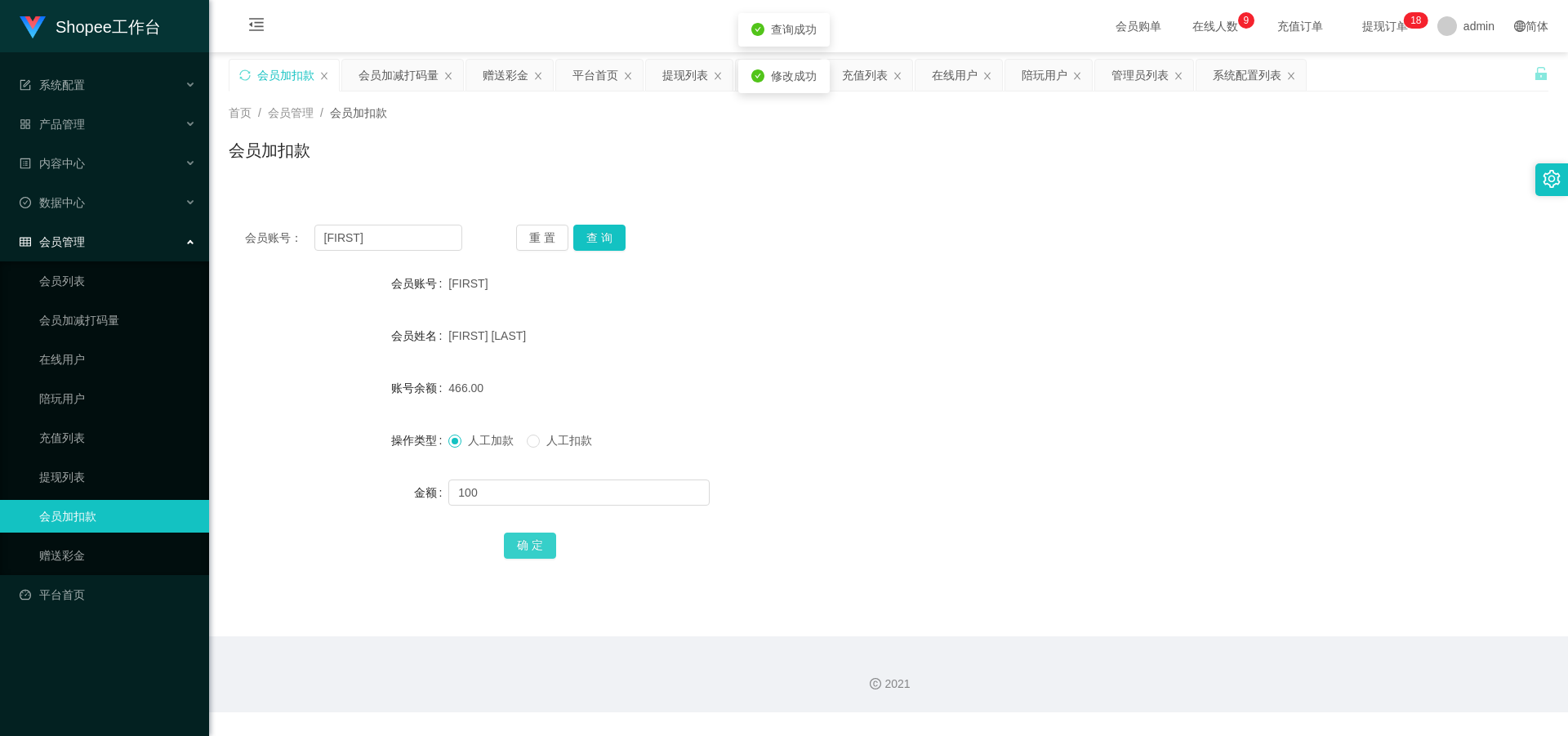 type 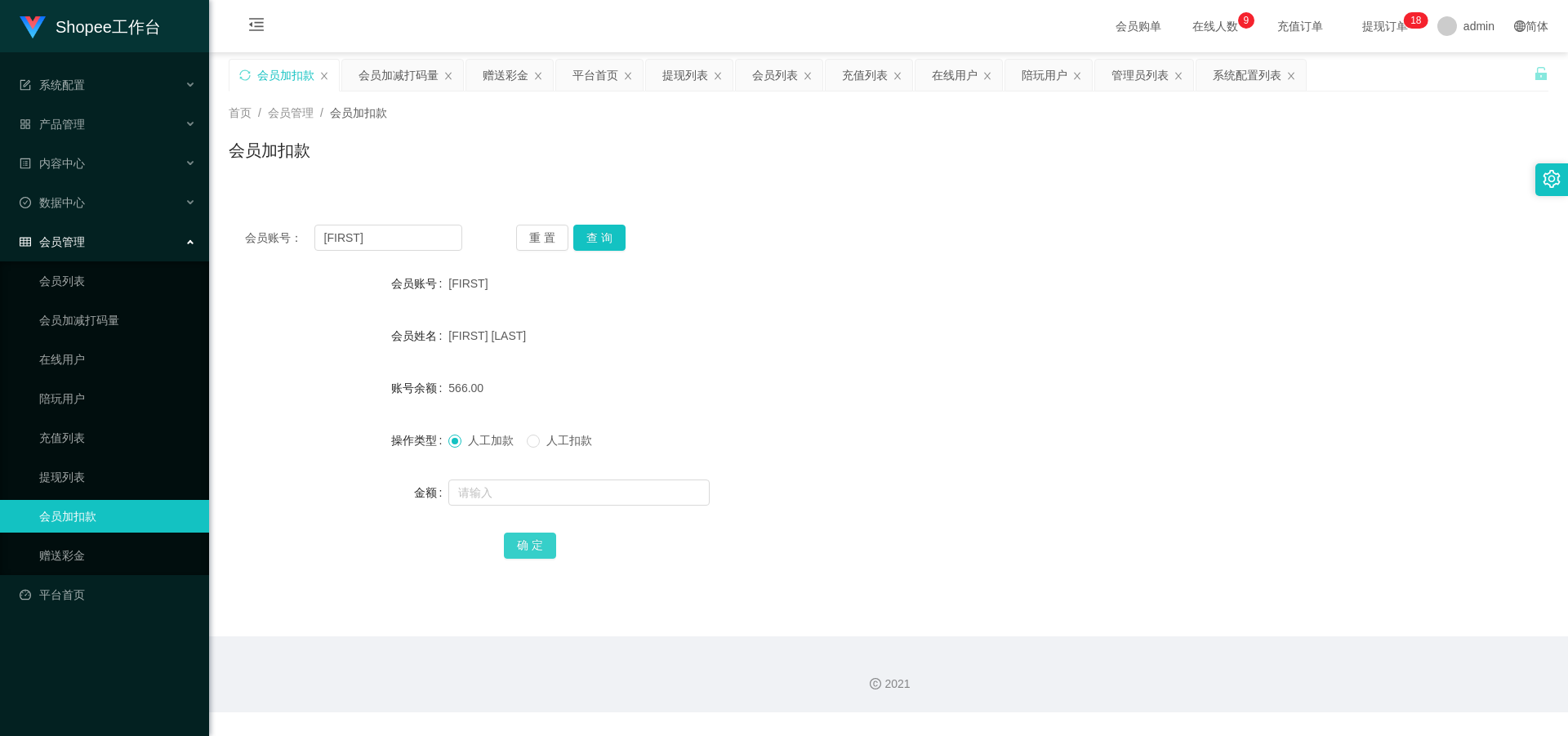 type 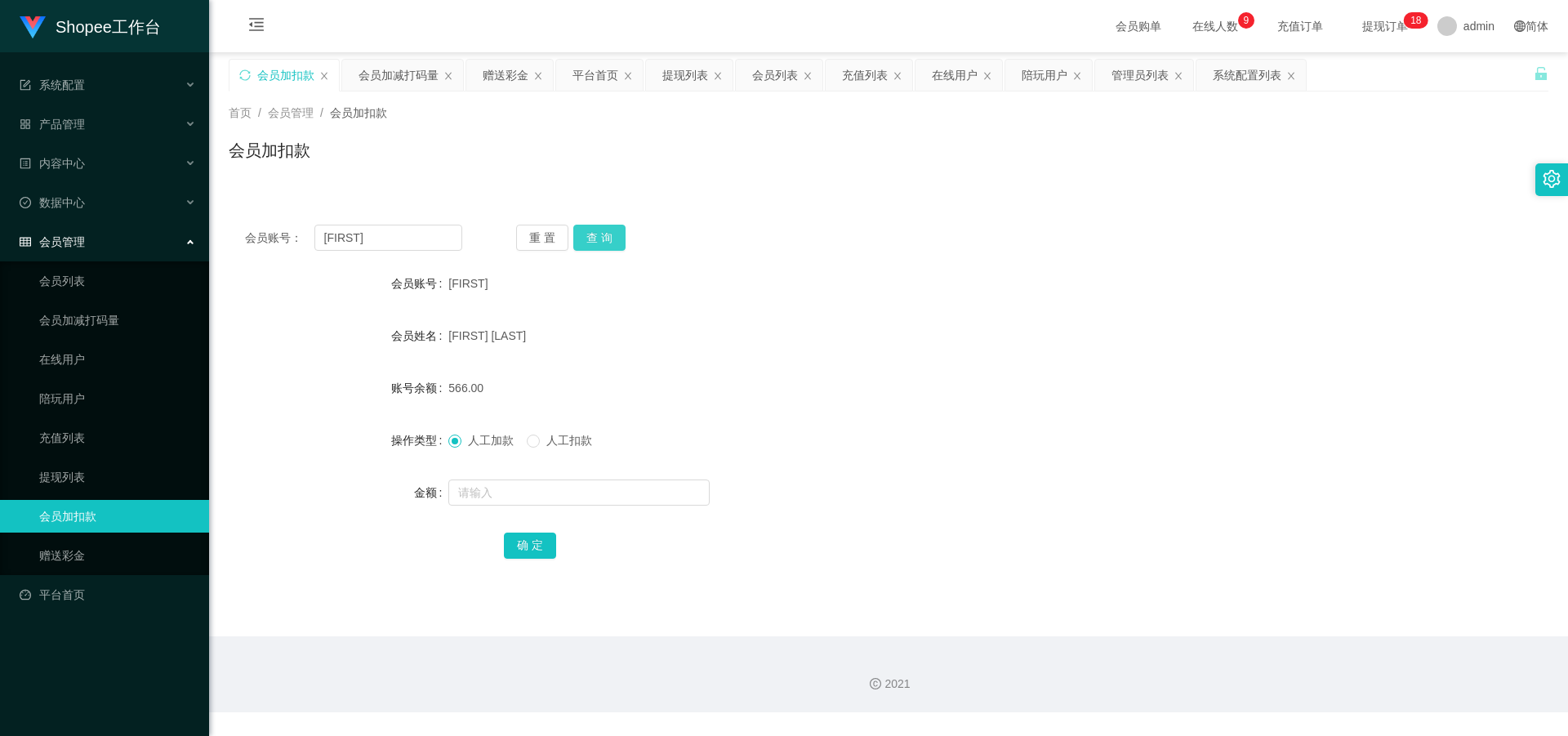 click on "查 询" at bounding box center (599, 238) 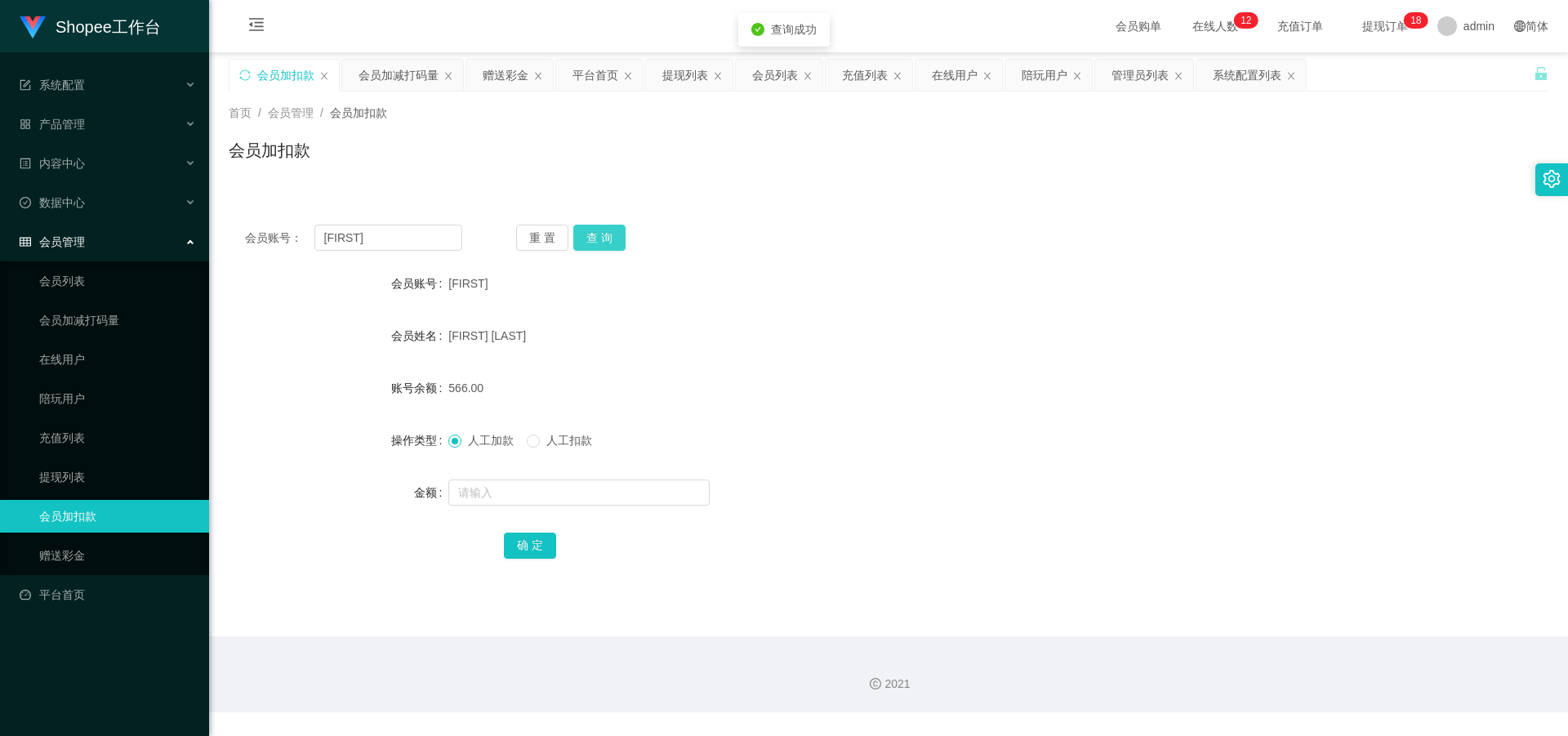 type 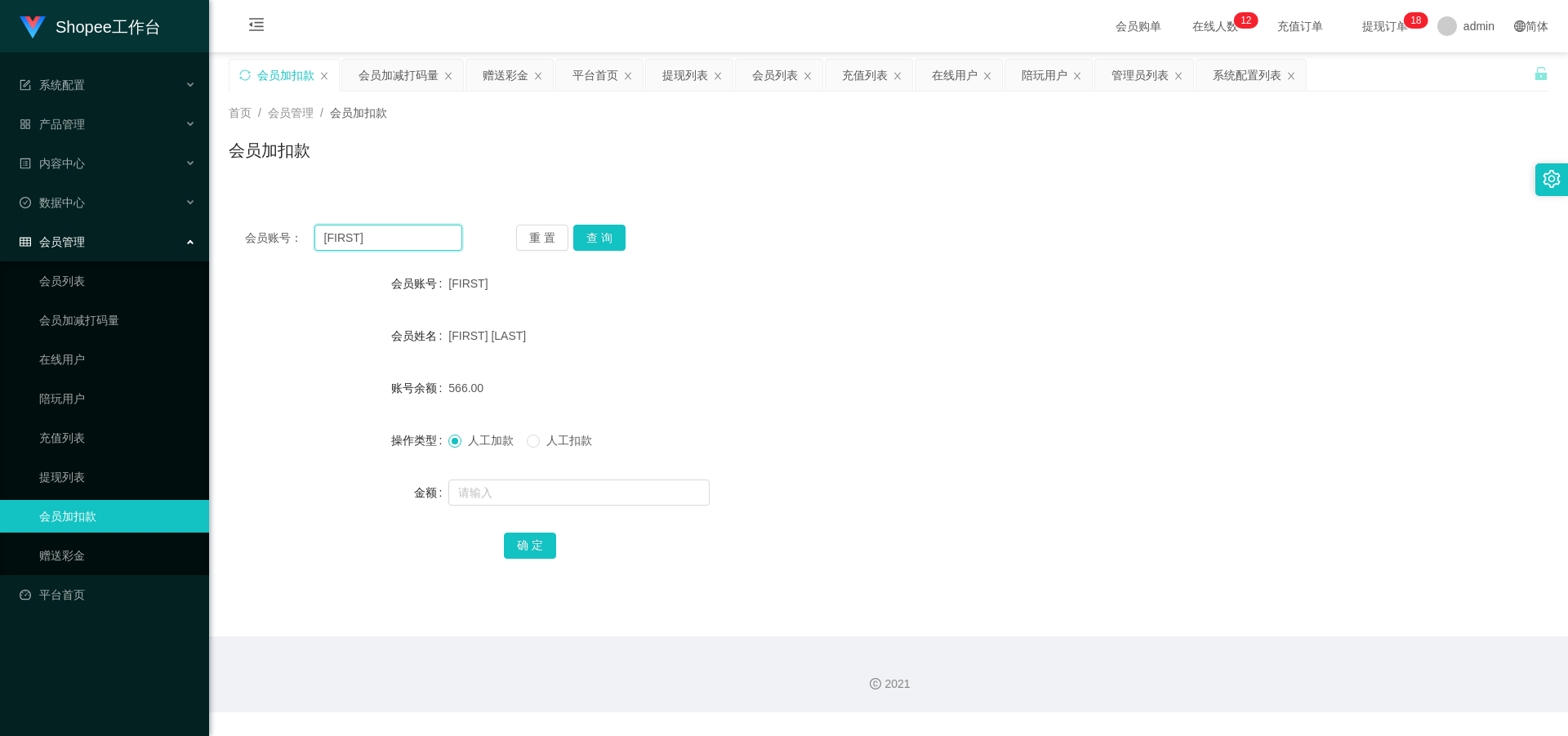 drag, startPoint x: 416, startPoint y: 235, endPoint x: 324, endPoint y: 239, distance: 92.08692 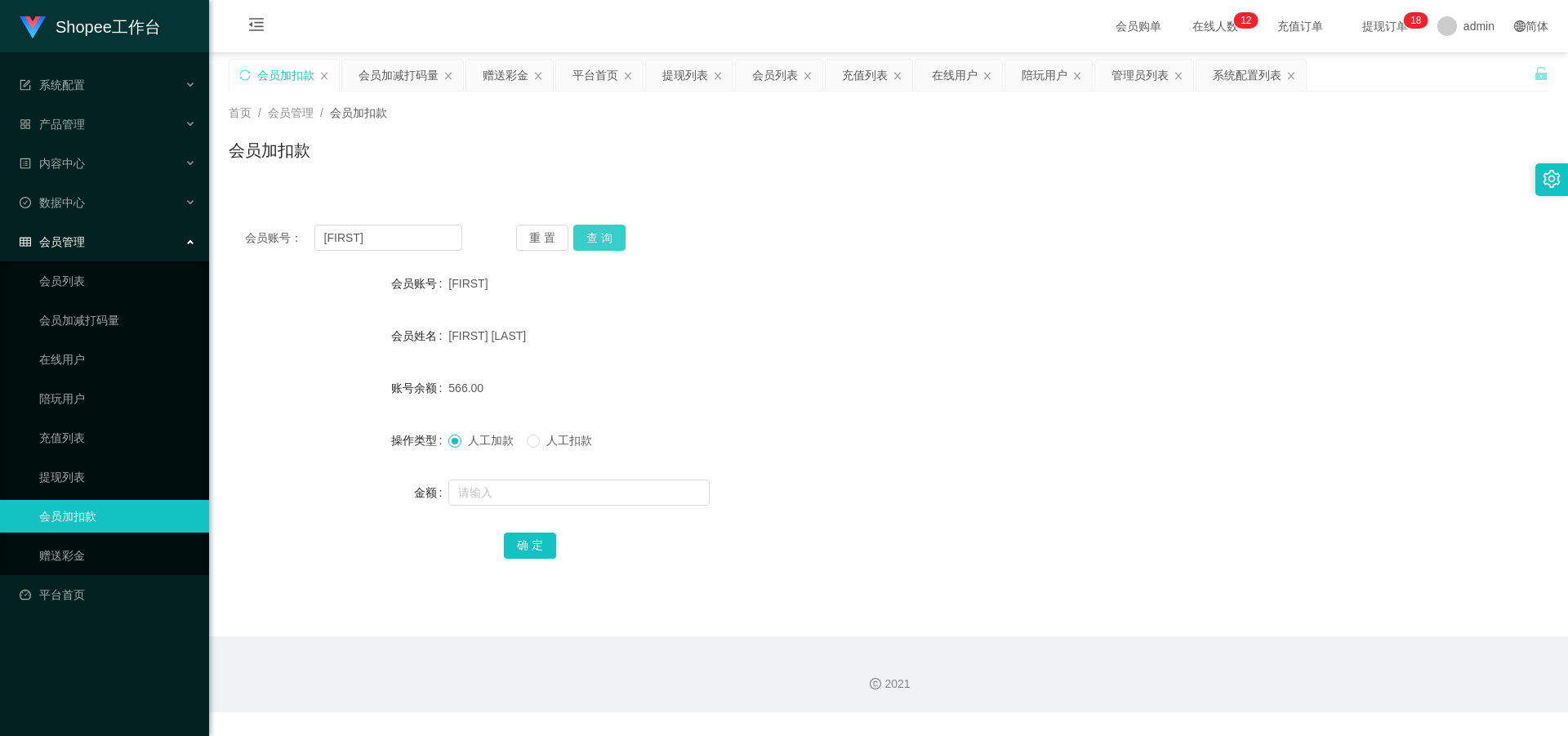 drag, startPoint x: 609, startPoint y: 239, endPoint x: 598, endPoint y: 276, distance: 38.600518 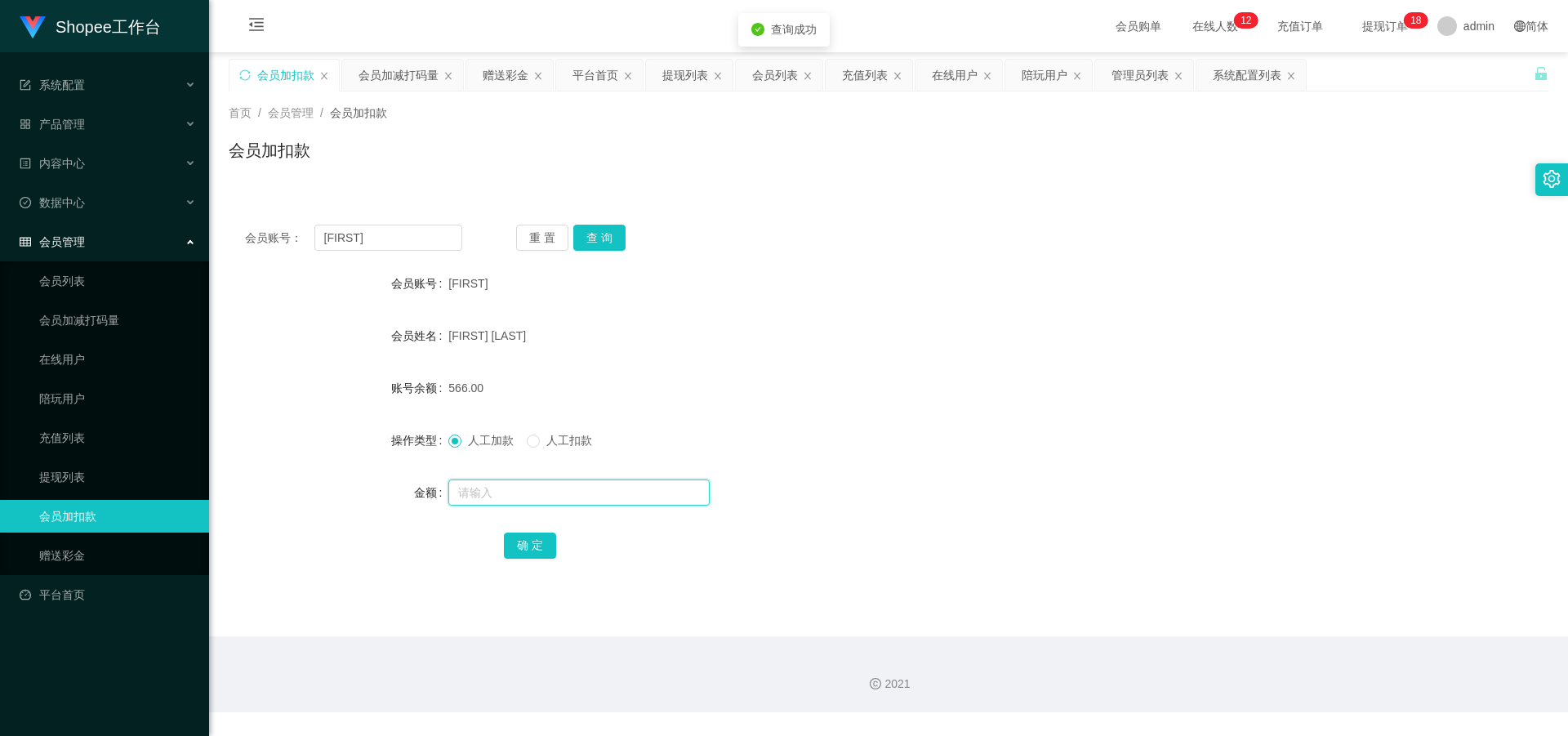 click at bounding box center (579, 493) 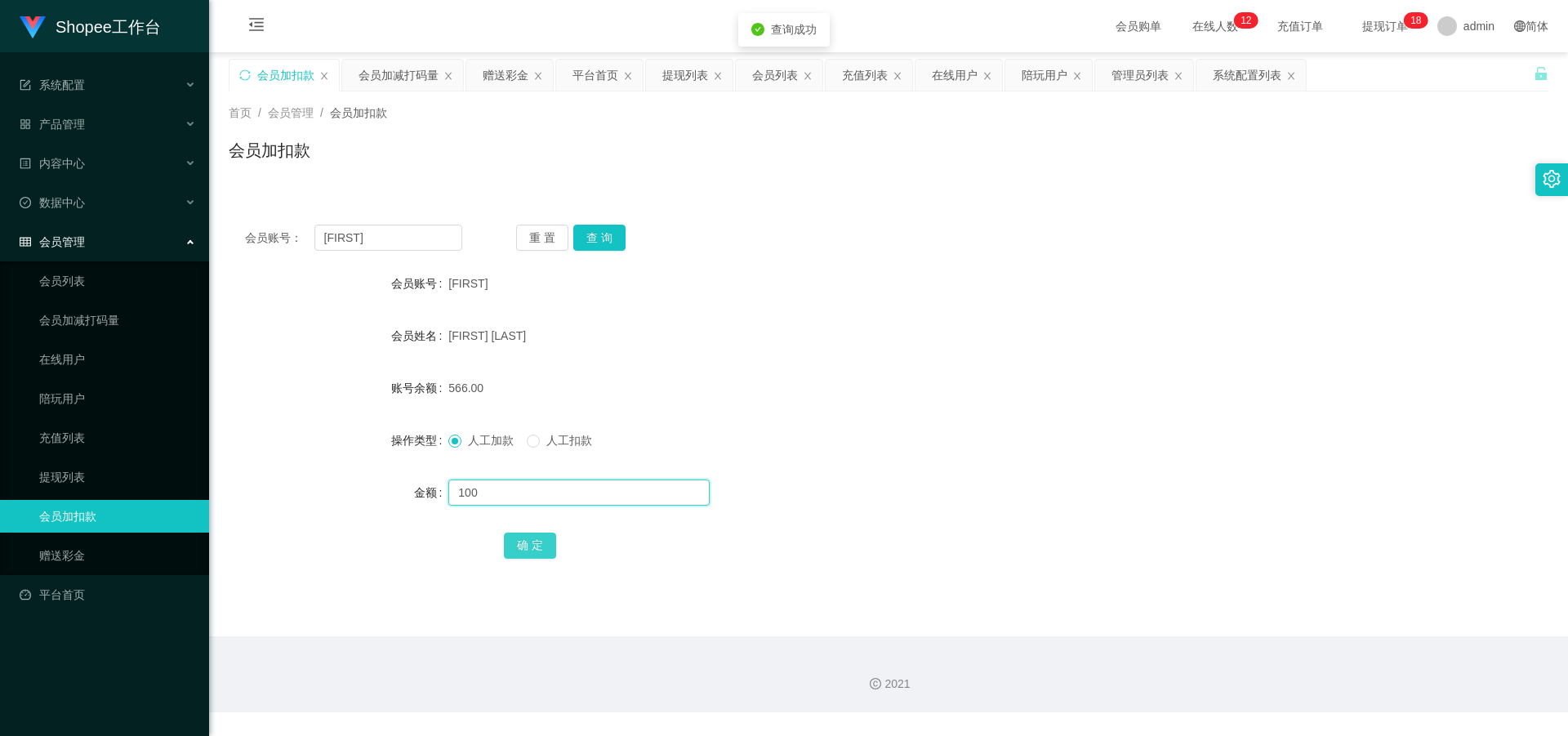 type on "100" 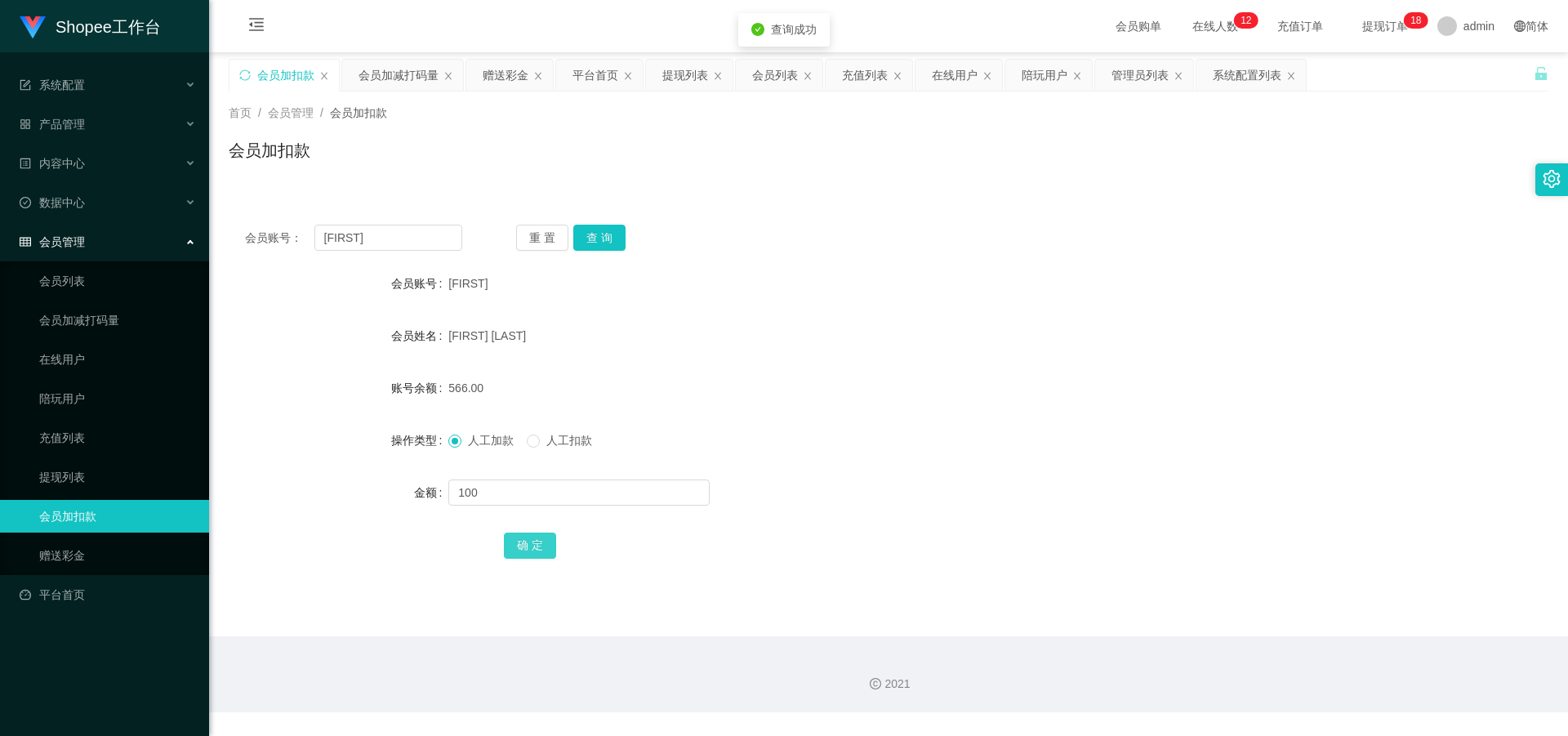 click on "确 定" at bounding box center (530, 546) 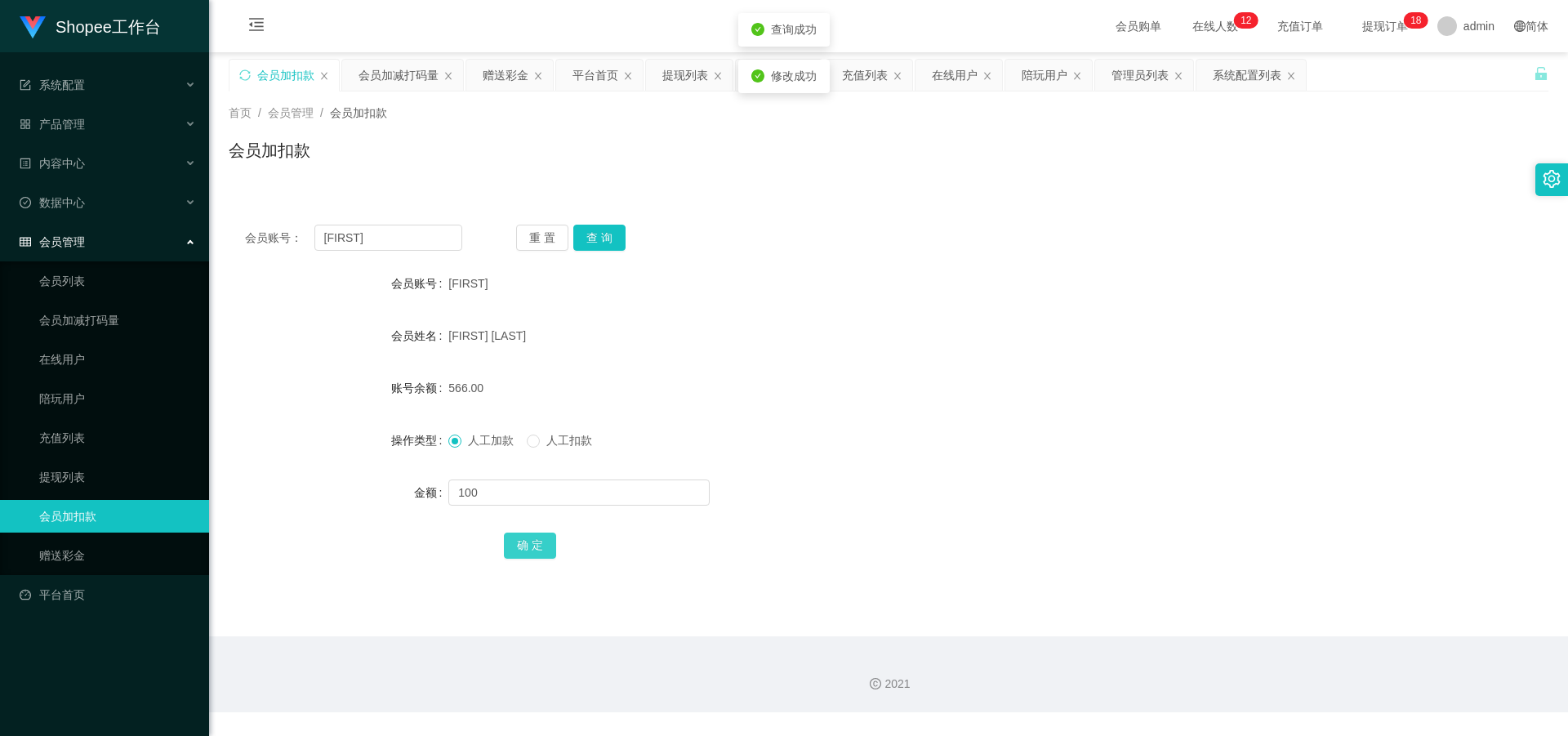 type 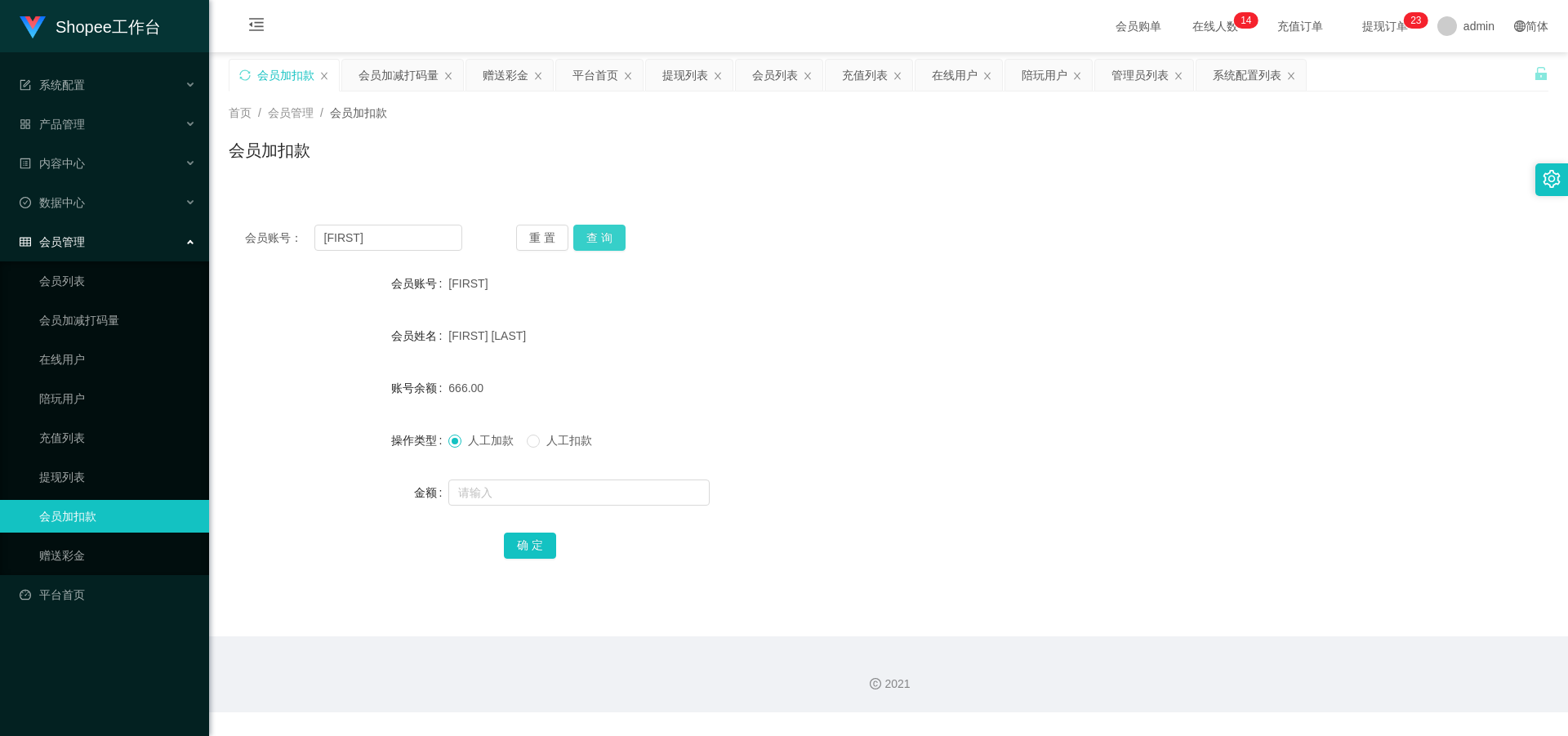 click on "查 询" at bounding box center (599, 238) 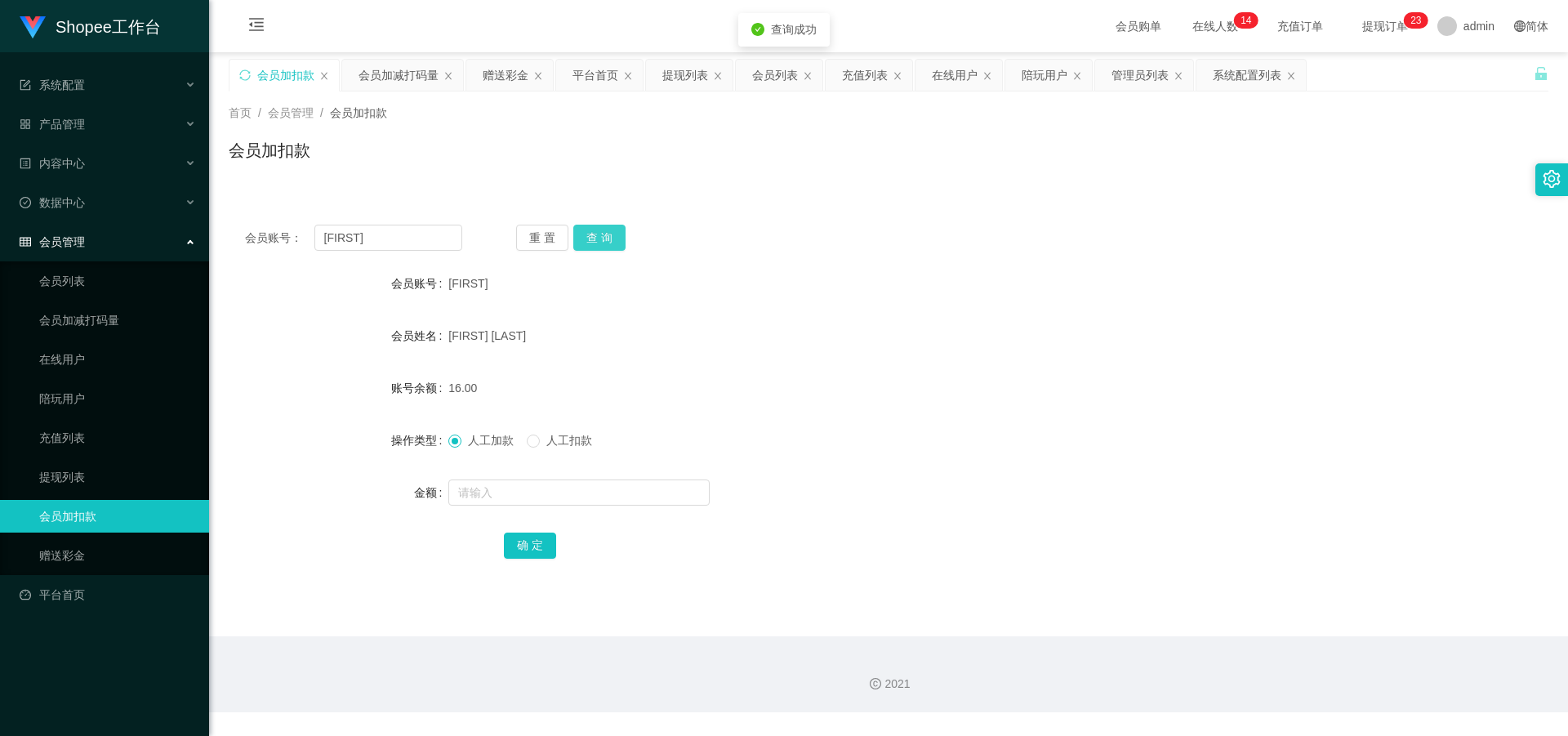 click on "查 询" at bounding box center [599, 238] 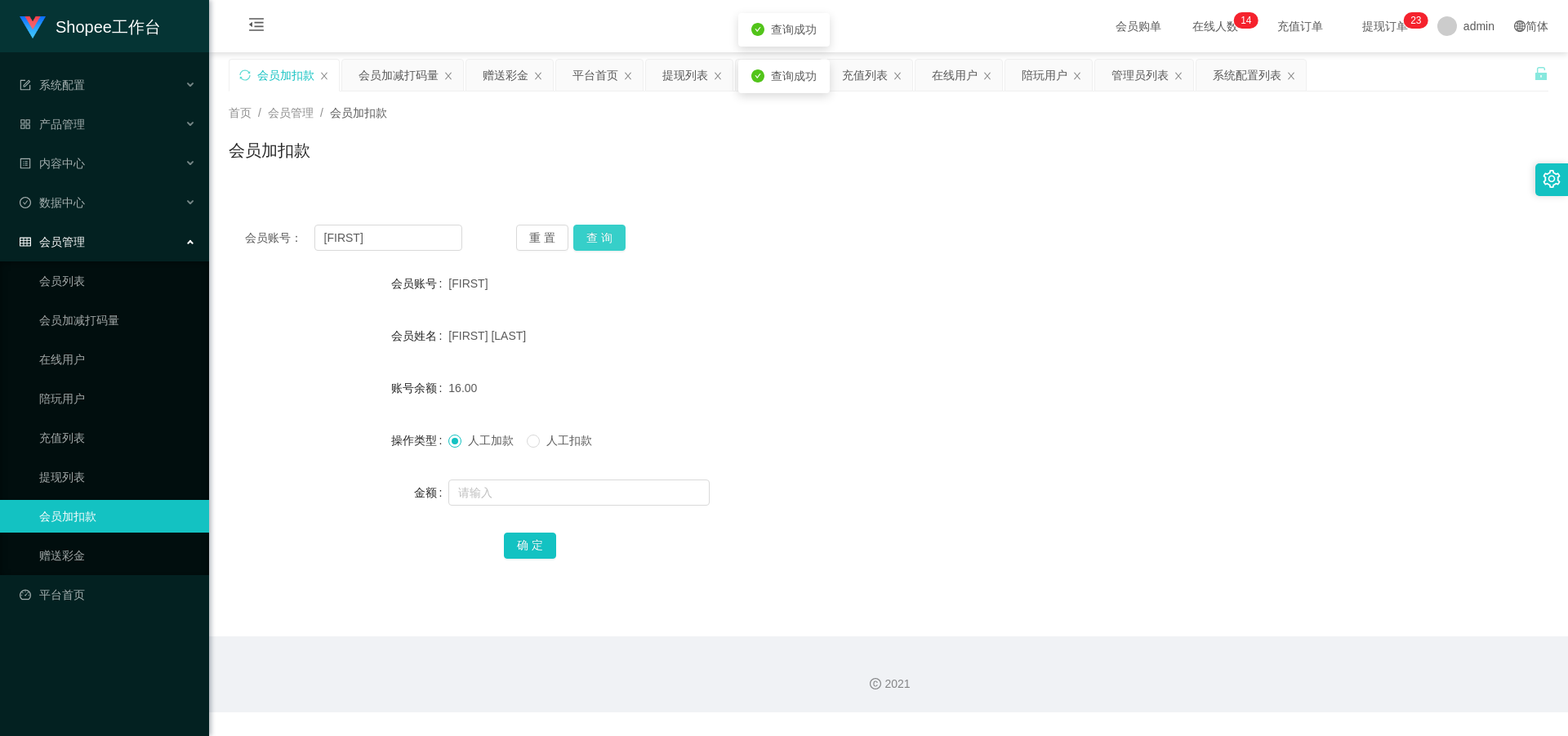 click on "查 询" at bounding box center (599, 238) 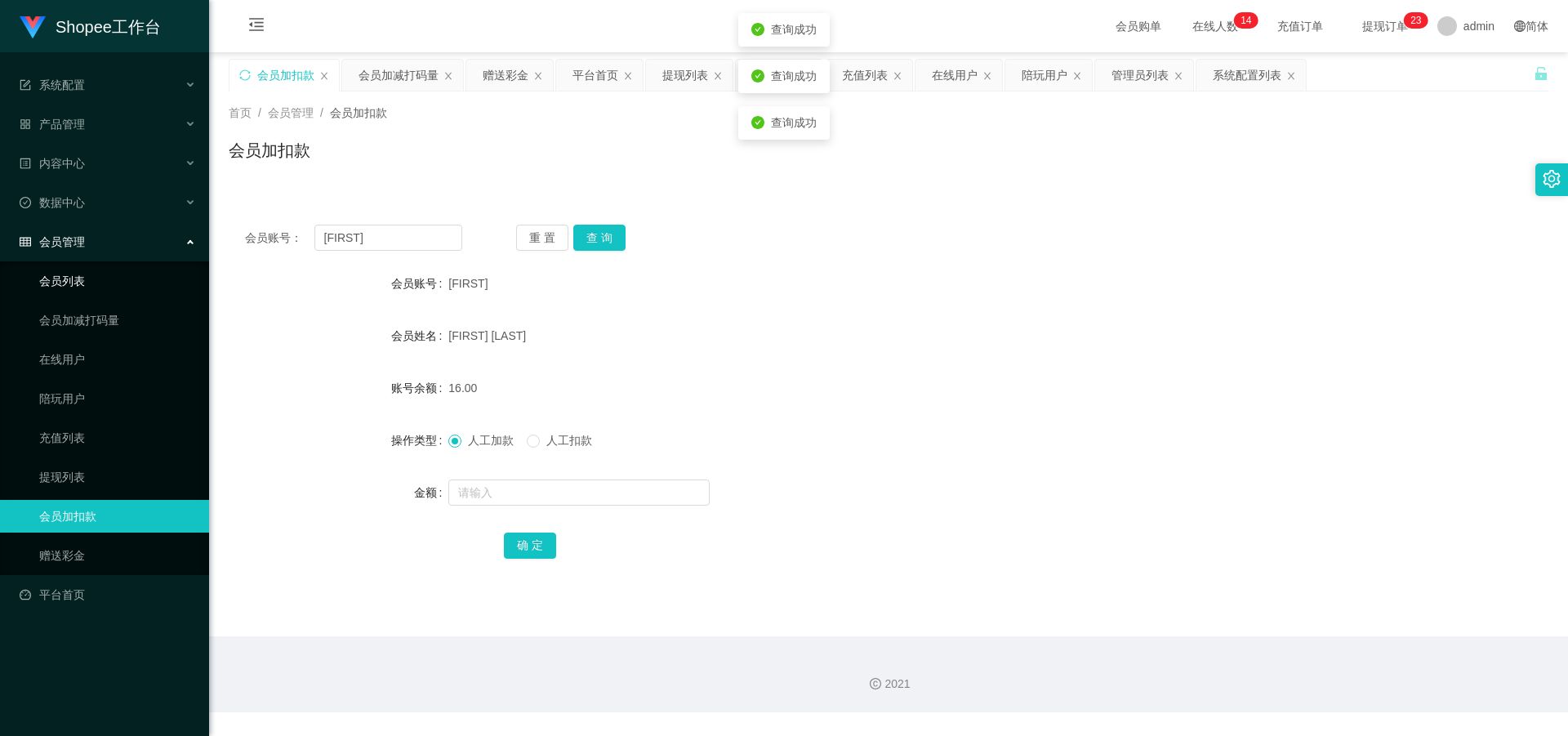 click on "会员列表" at bounding box center [118, 281] 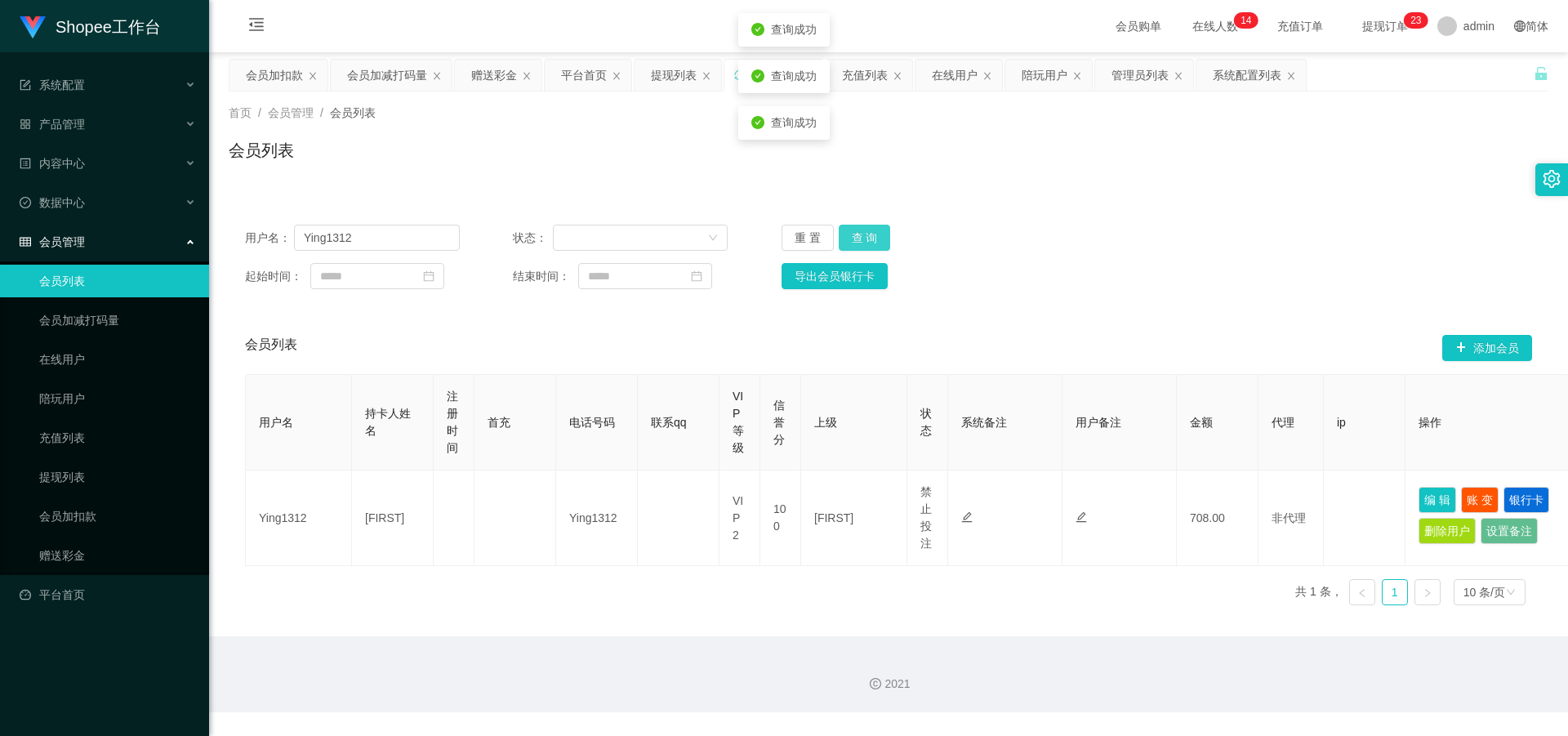 click on "查 询" at bounding box center [865, 238] 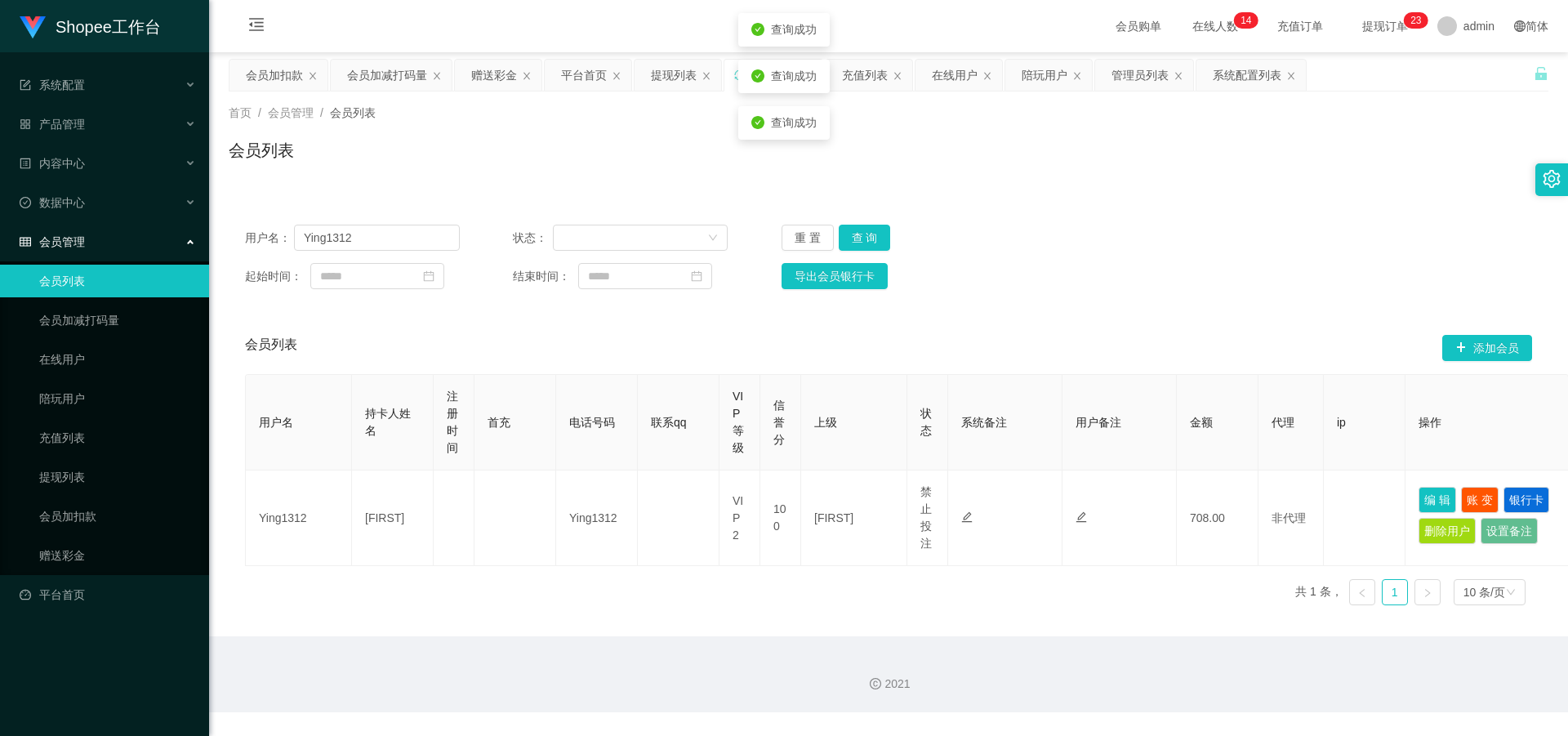 click on "重 置 查 询" at bounding box center [889, 238] 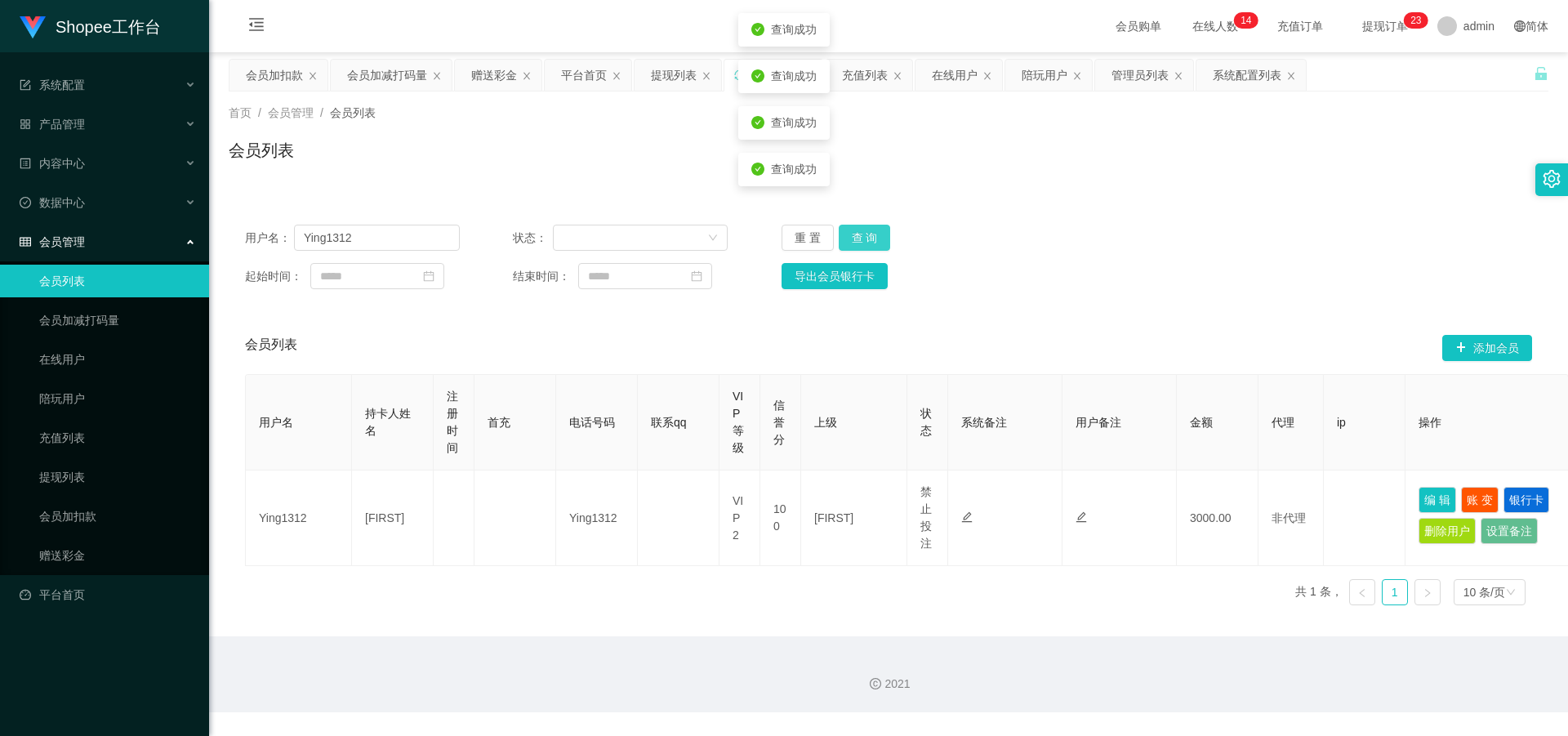 click on "查 询" at bounding box center (865, 238) 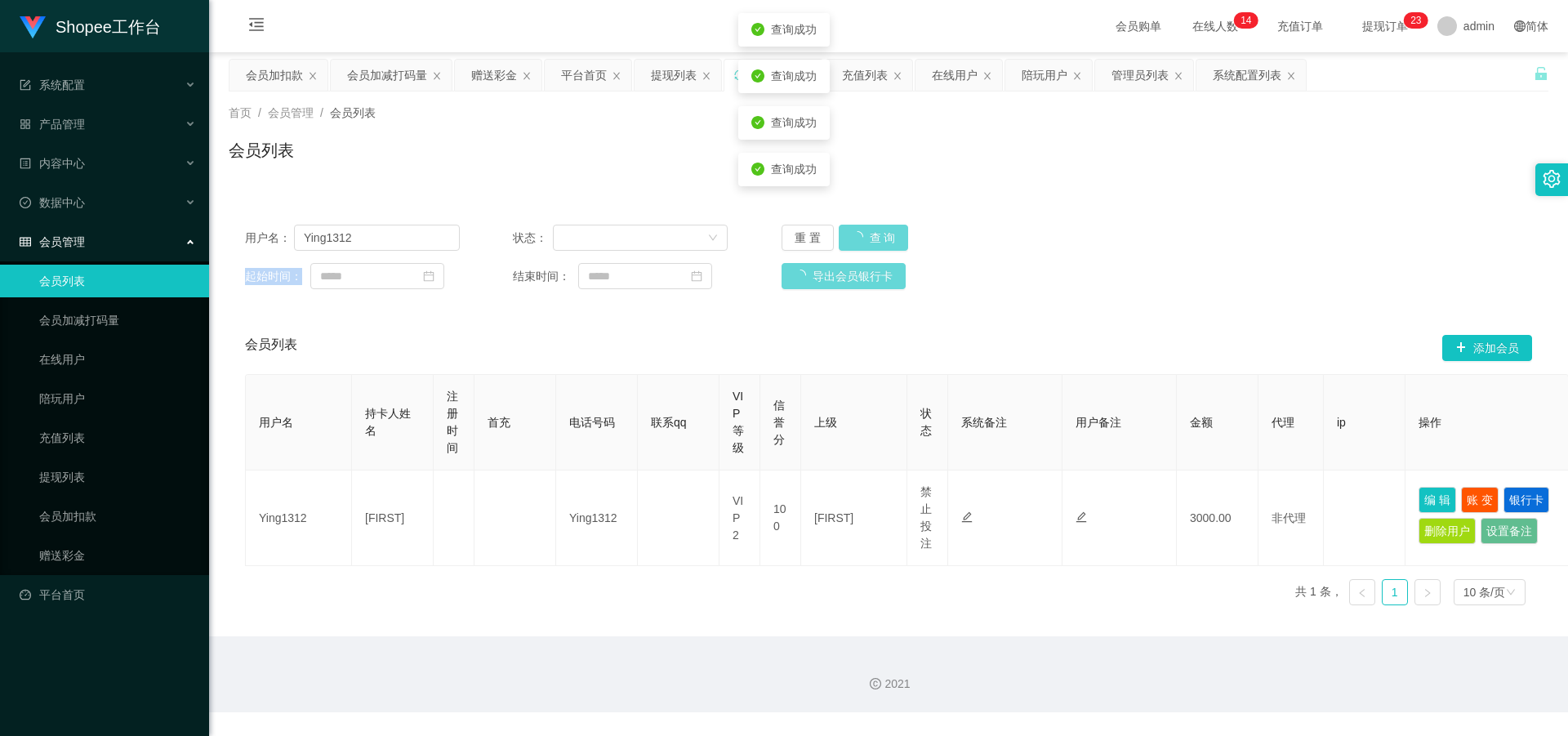 click on "重 置 查 询" at bounding box center (889, 238) 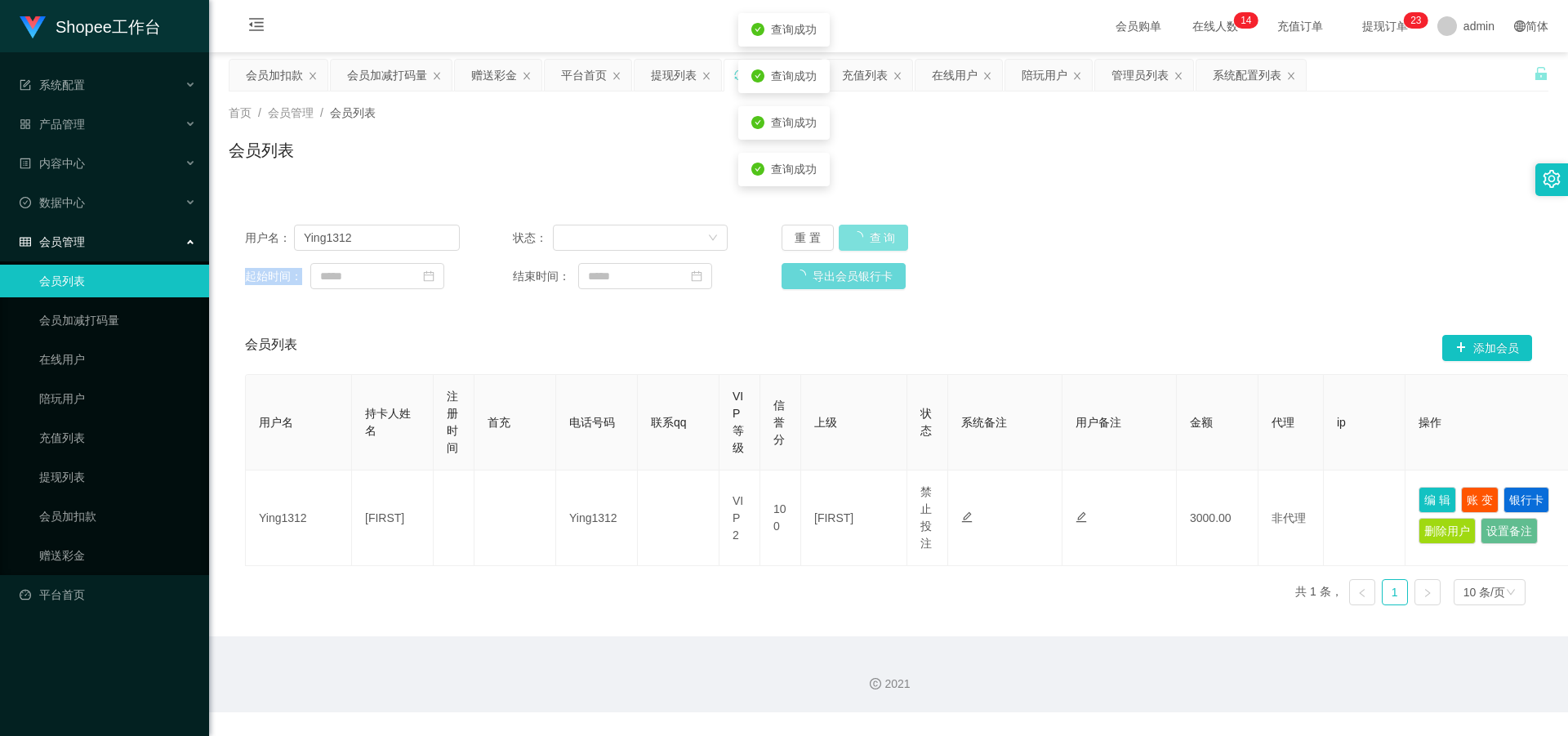 click on "查 询" at bounding box center (874, 238) 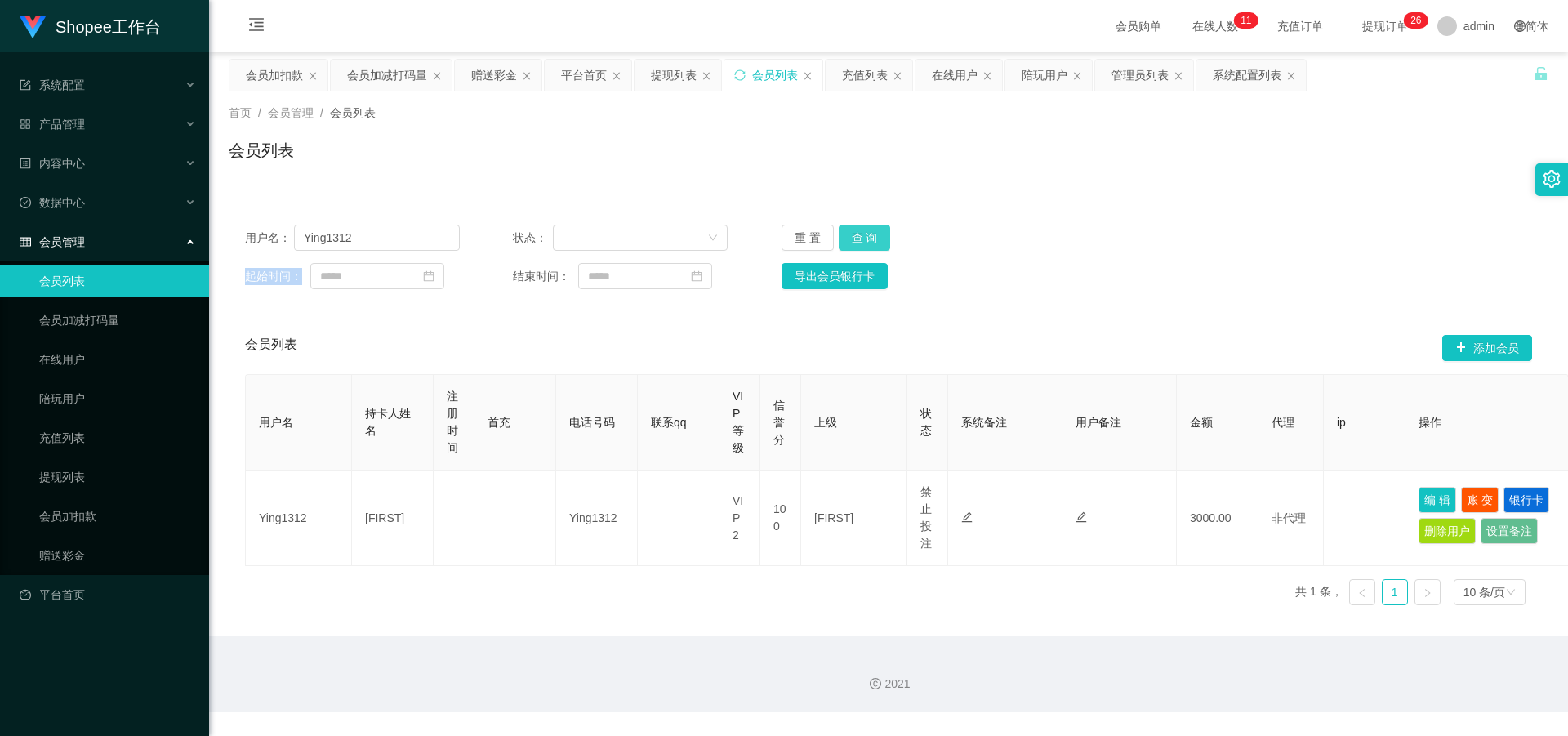 type 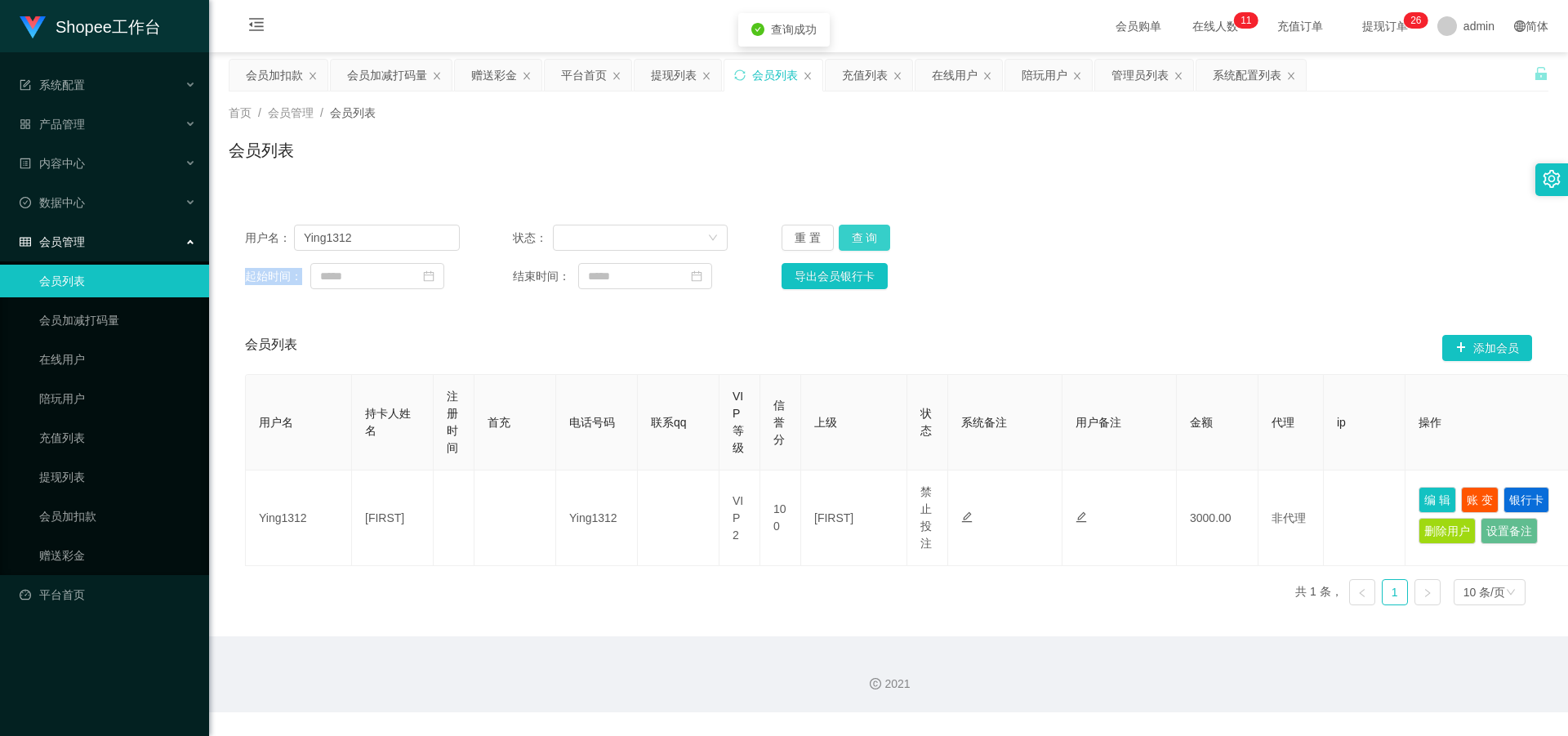 click on "查 询" at bounding box center [865, 238] 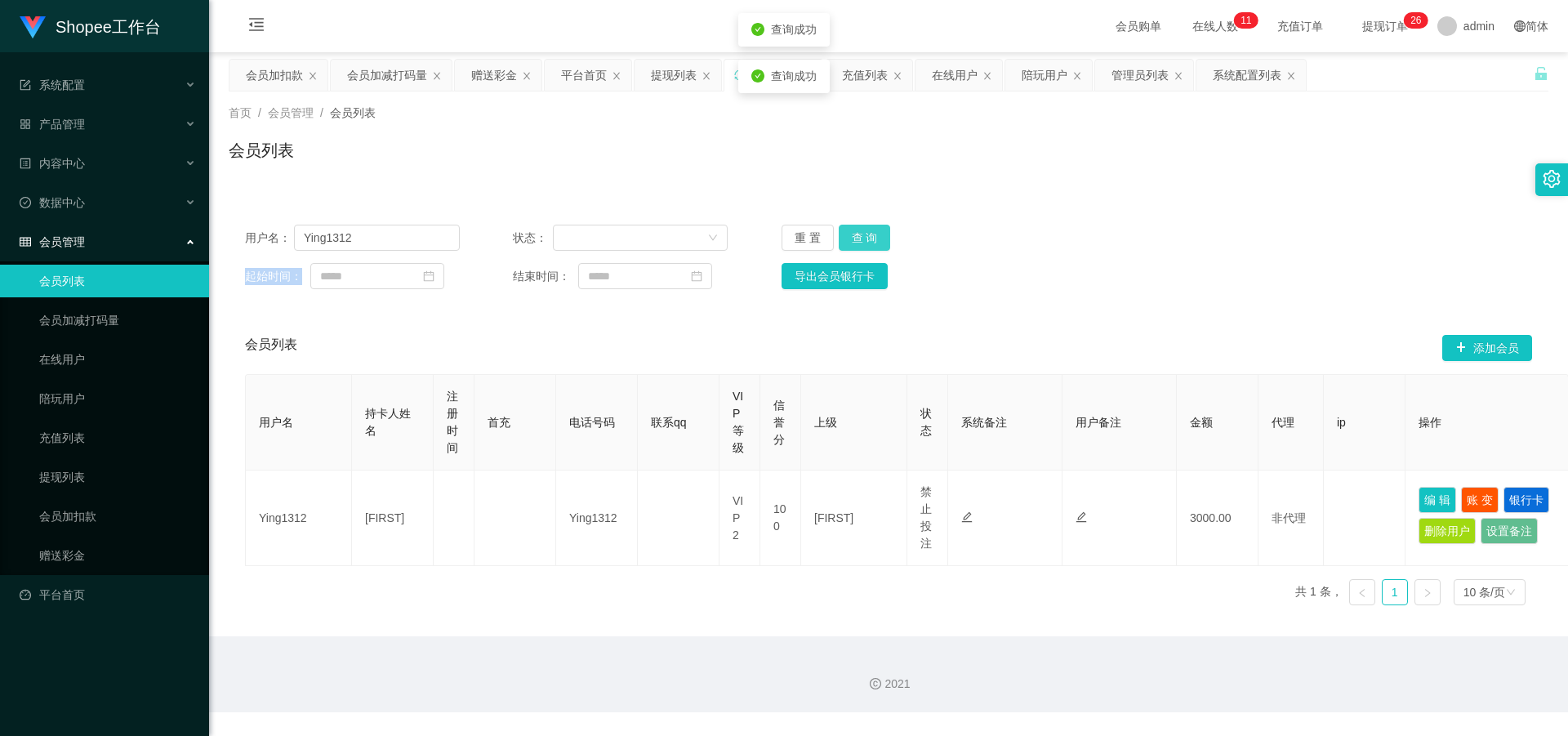 click on "查 询" at bounding box center (865, 238) 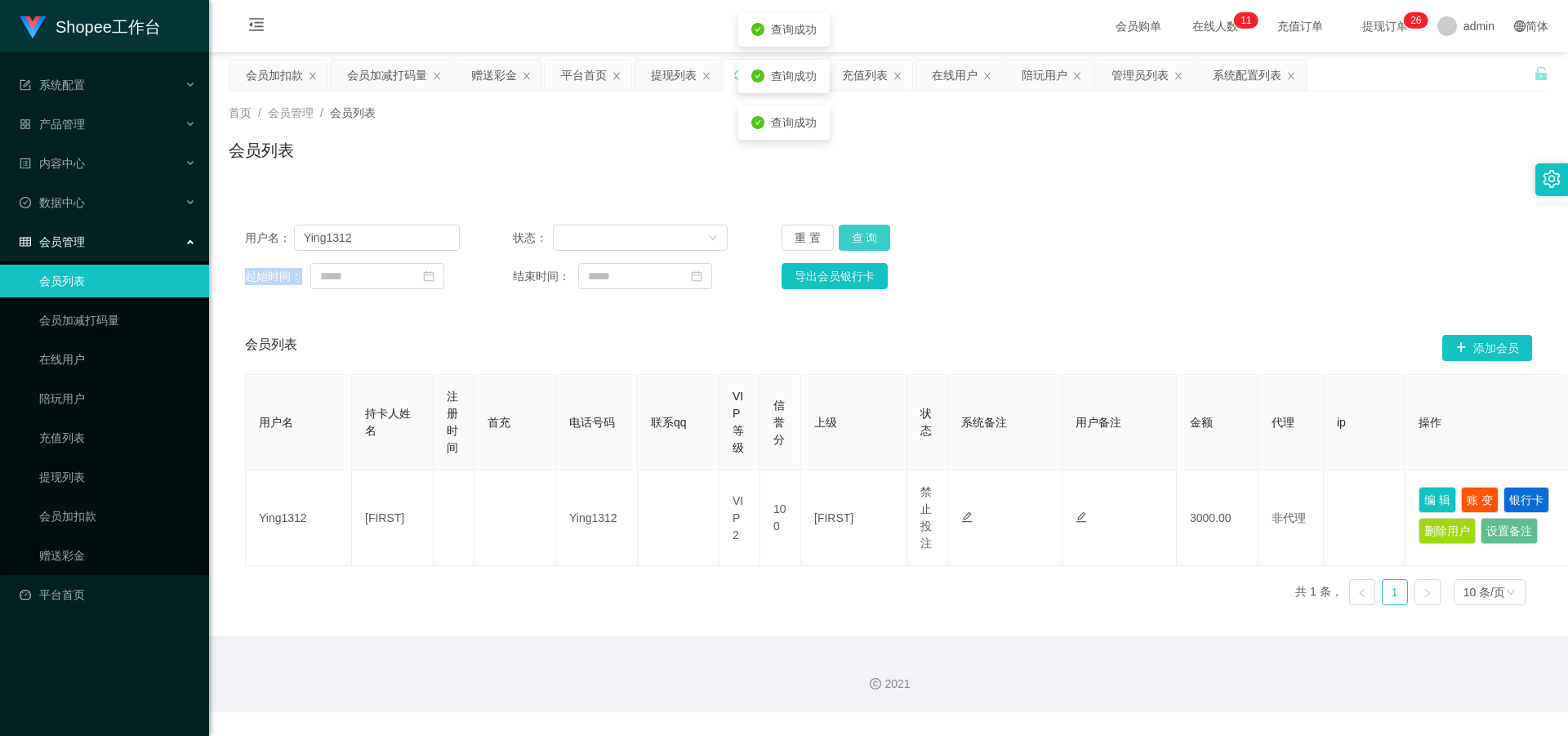 click on "查 询" at bounding box center (865, 238) 